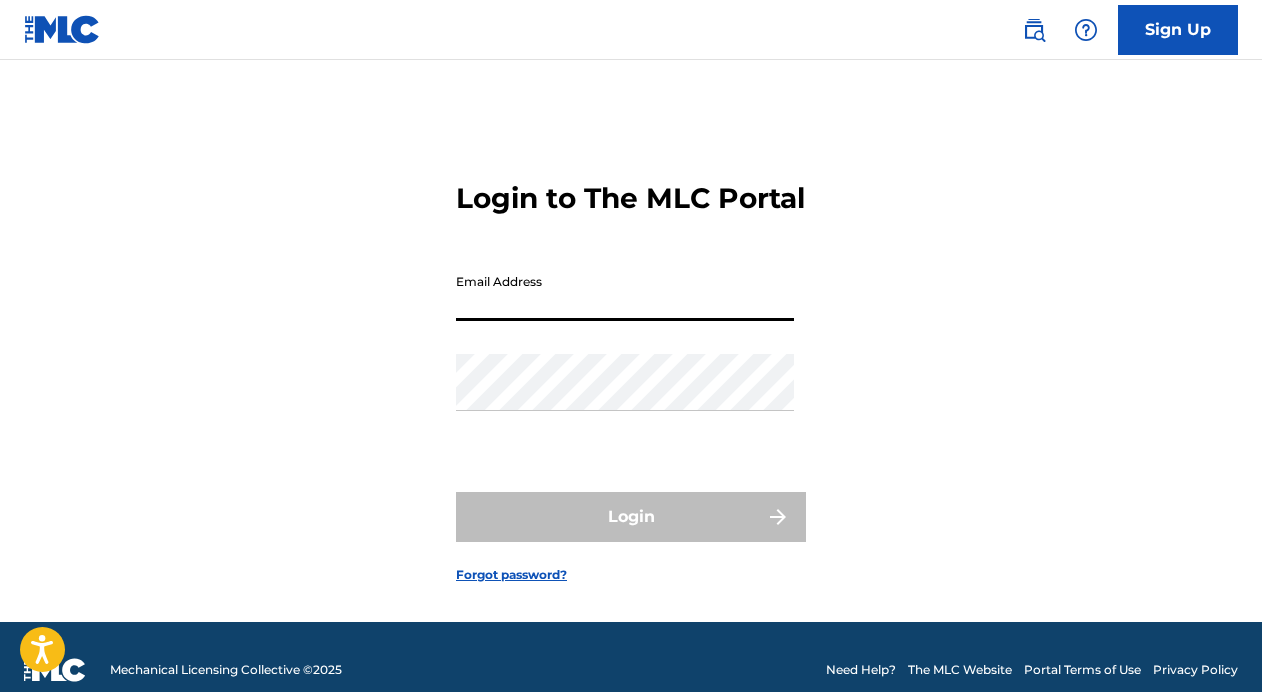 scroll, scrollTop: 0, scrollLeft: 0, axis: both 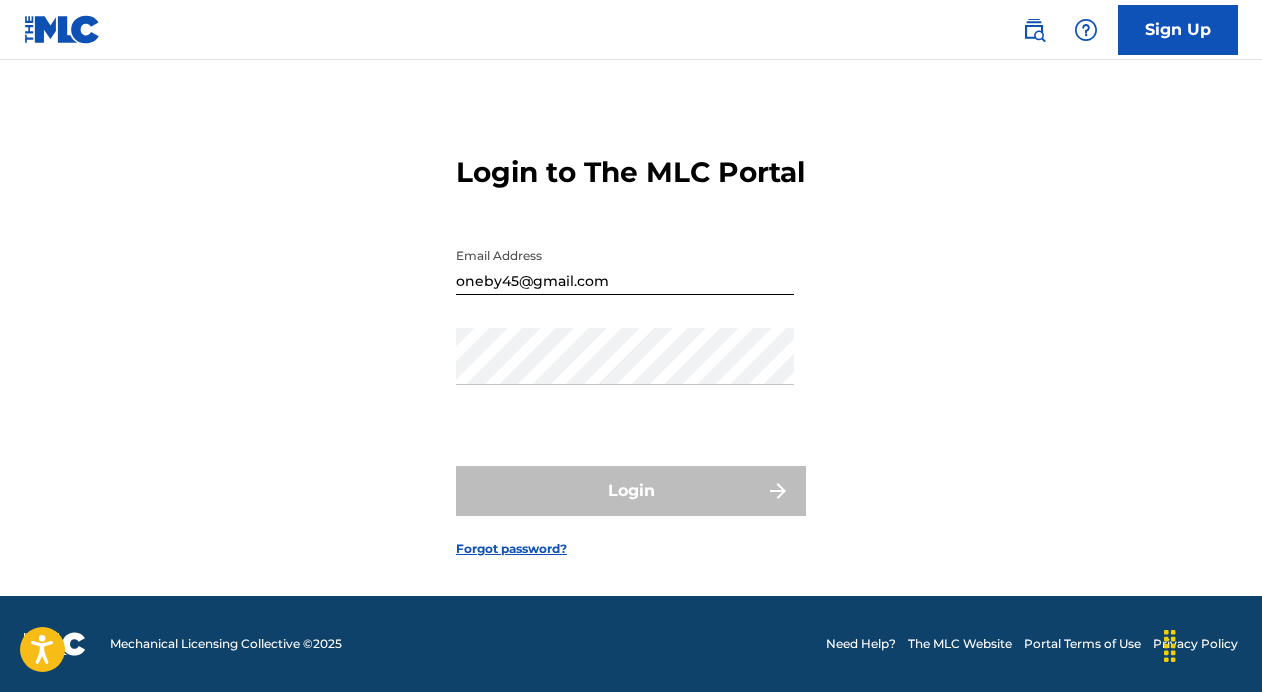 click on "Forgot password?" at bounding box center [511, 549] 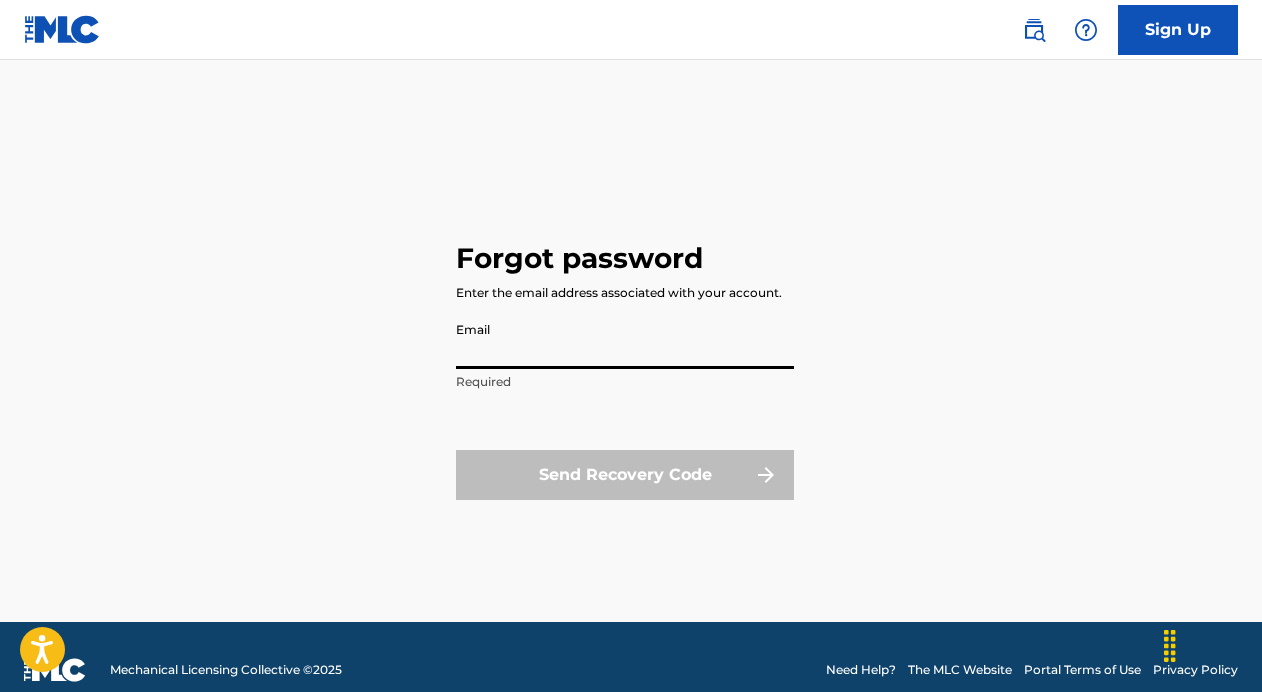 click on "Email" at bounding box center [625, 340] 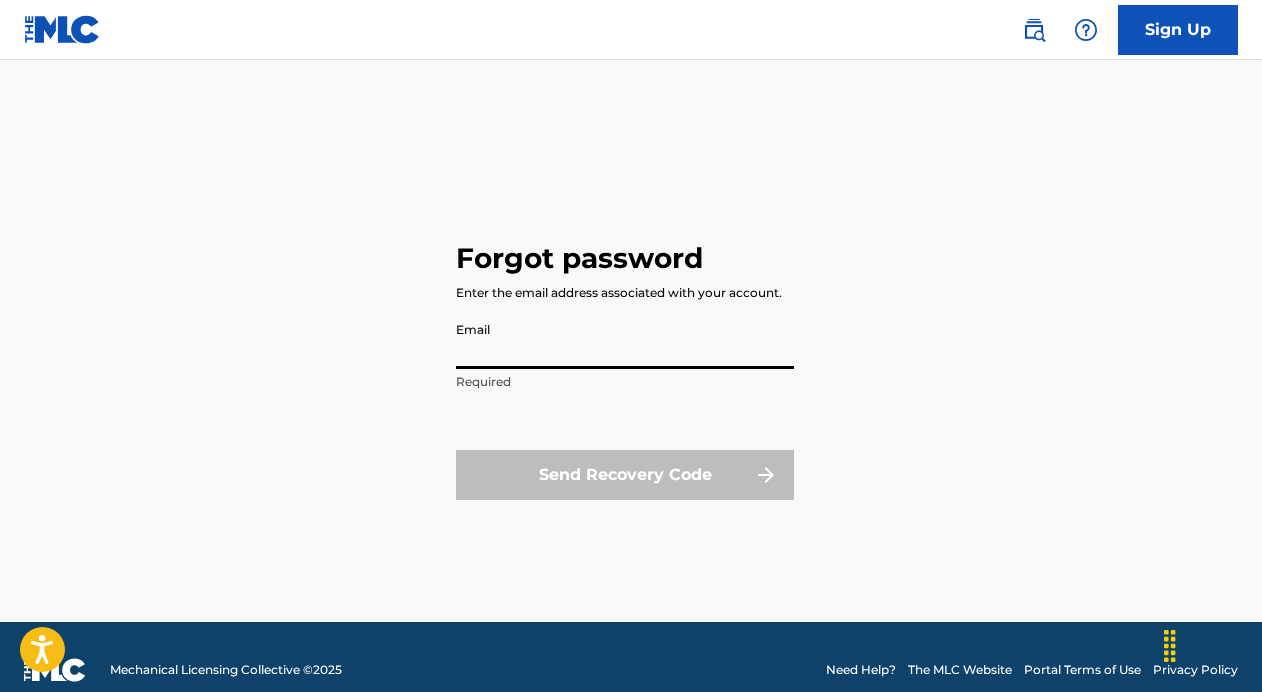 type on "oneby45@gmail.com" 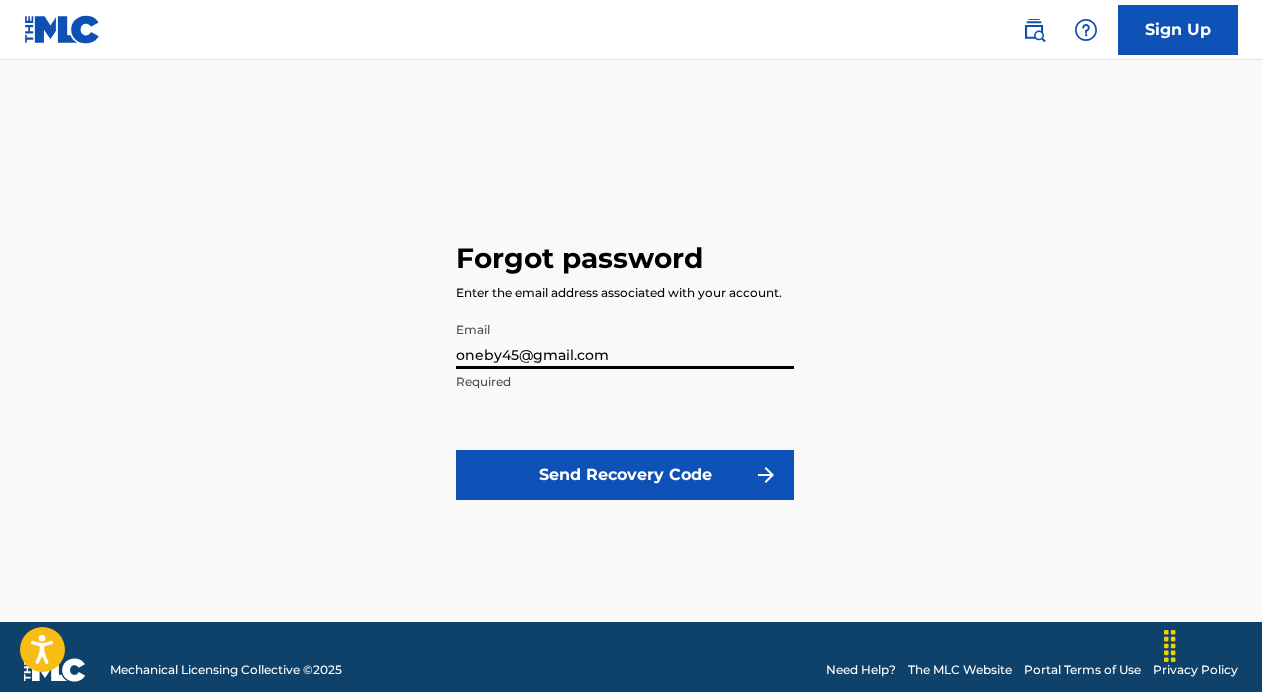click on "Send Recovery Code" at bounding box center (625, 475) 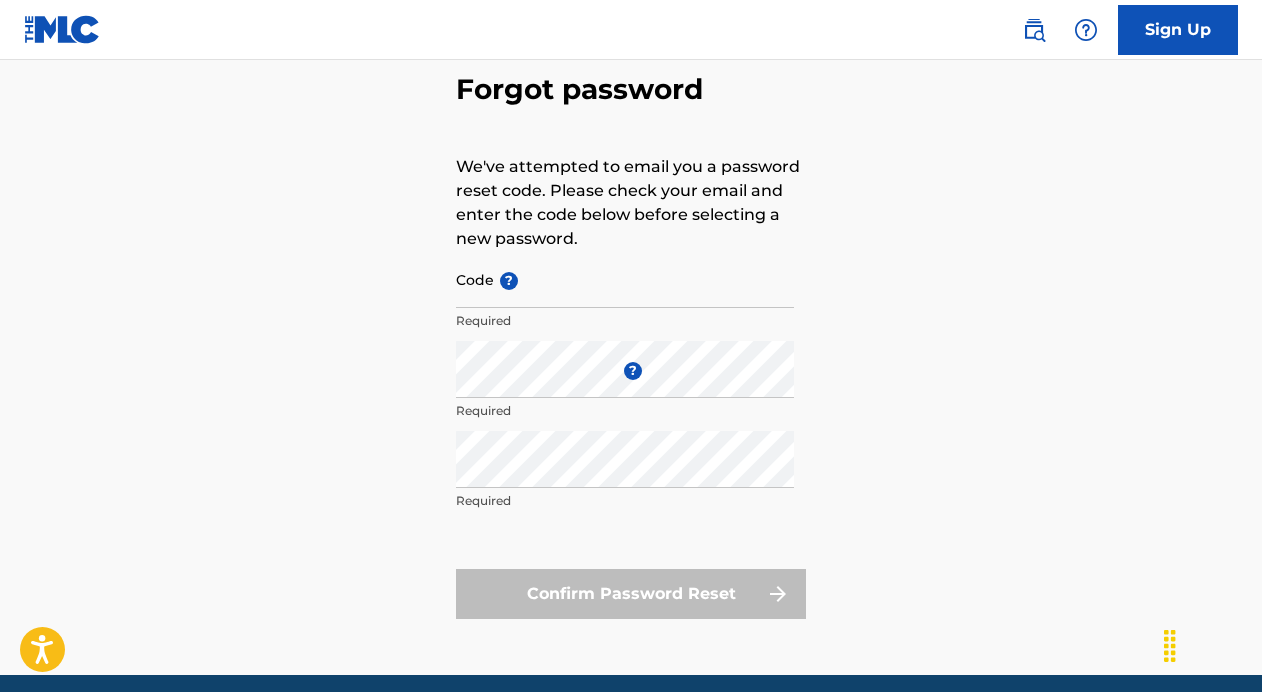 scroll, scrollTop: 115, scrollLeft: 0, axis: vertical 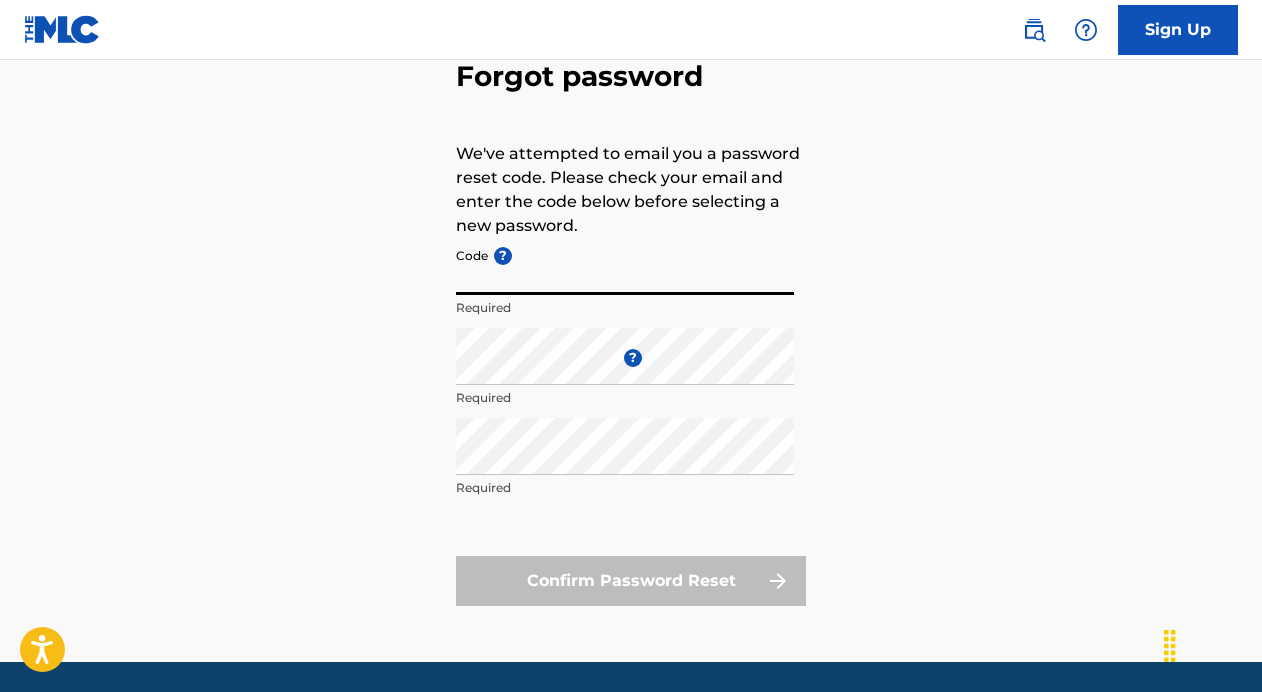click on "Code ?" at bounding box center (625, 266) 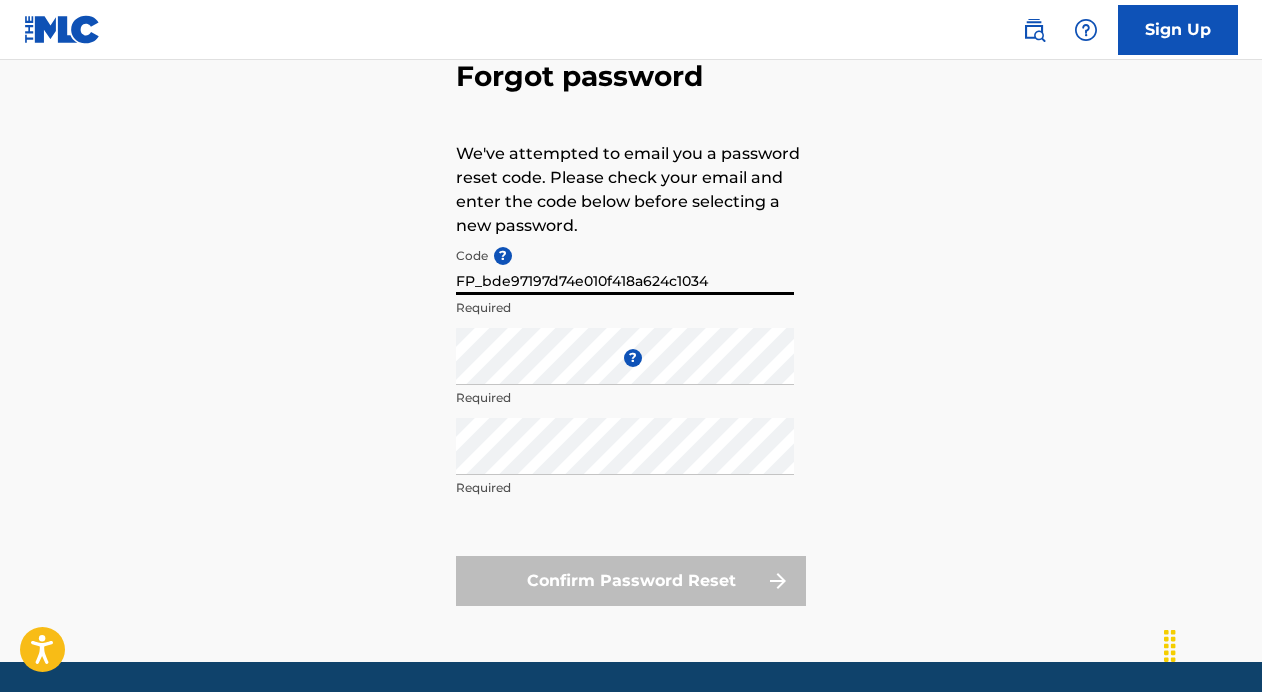 type on "FP_bde97197d74e010f418a624c1034" 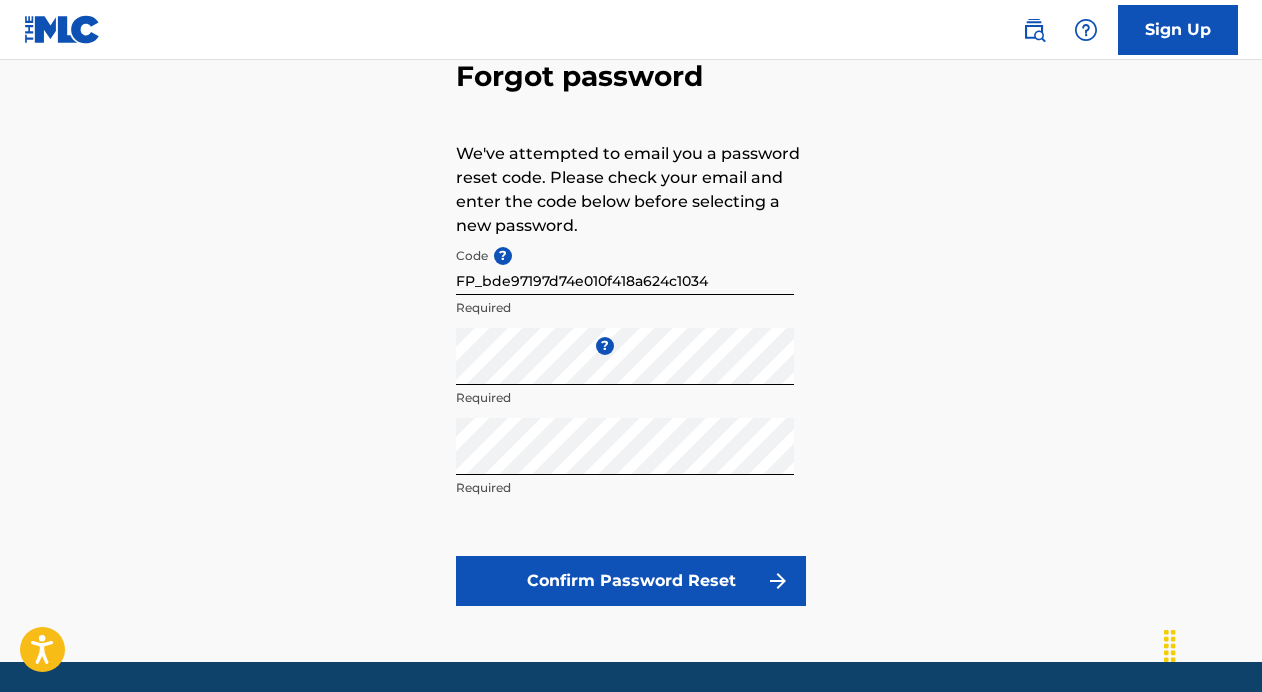 click on "Confirm Password Reset" at bounding box center (631, 581) 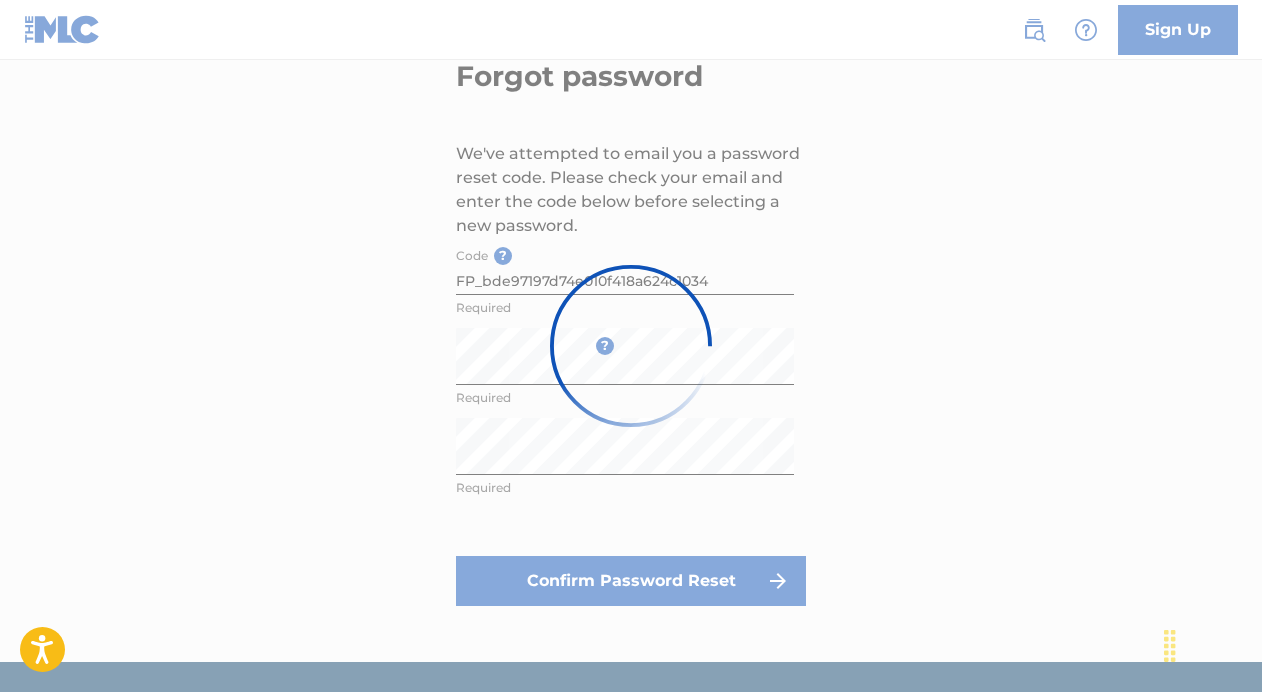 scroll, scrollTop: 0, scrollLeft: 0, axis: both 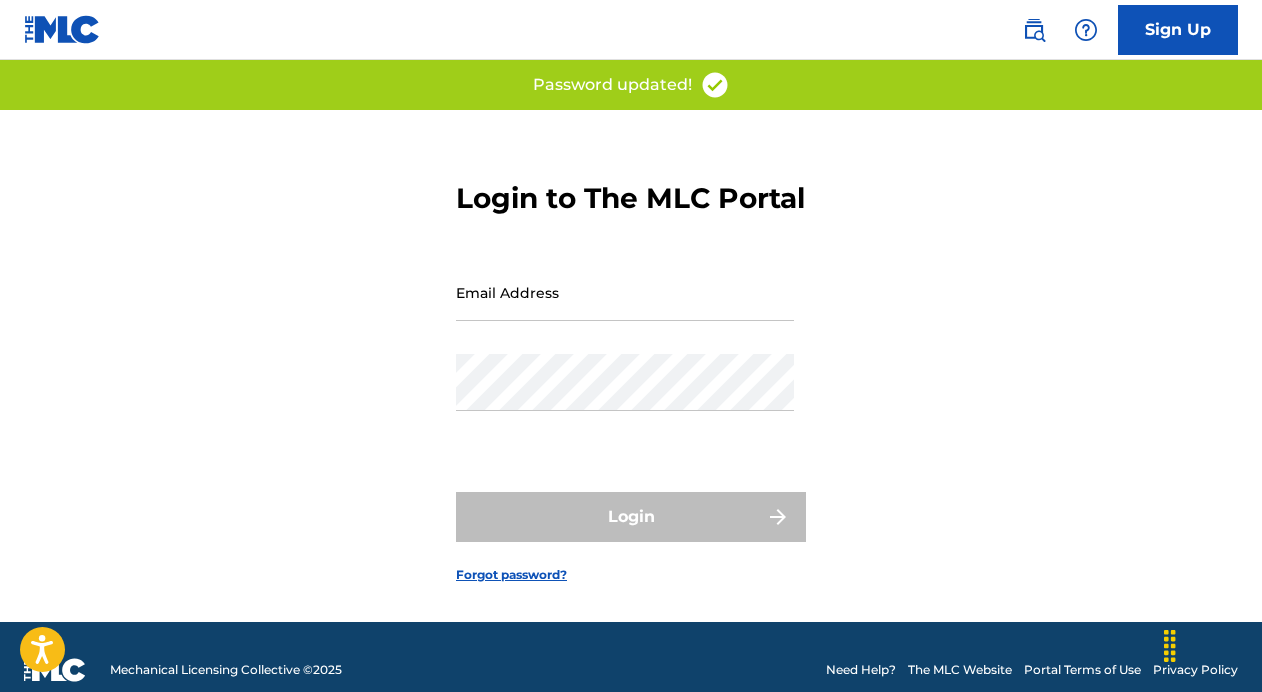 click on "Email Address" at bounding box center (625, 292) 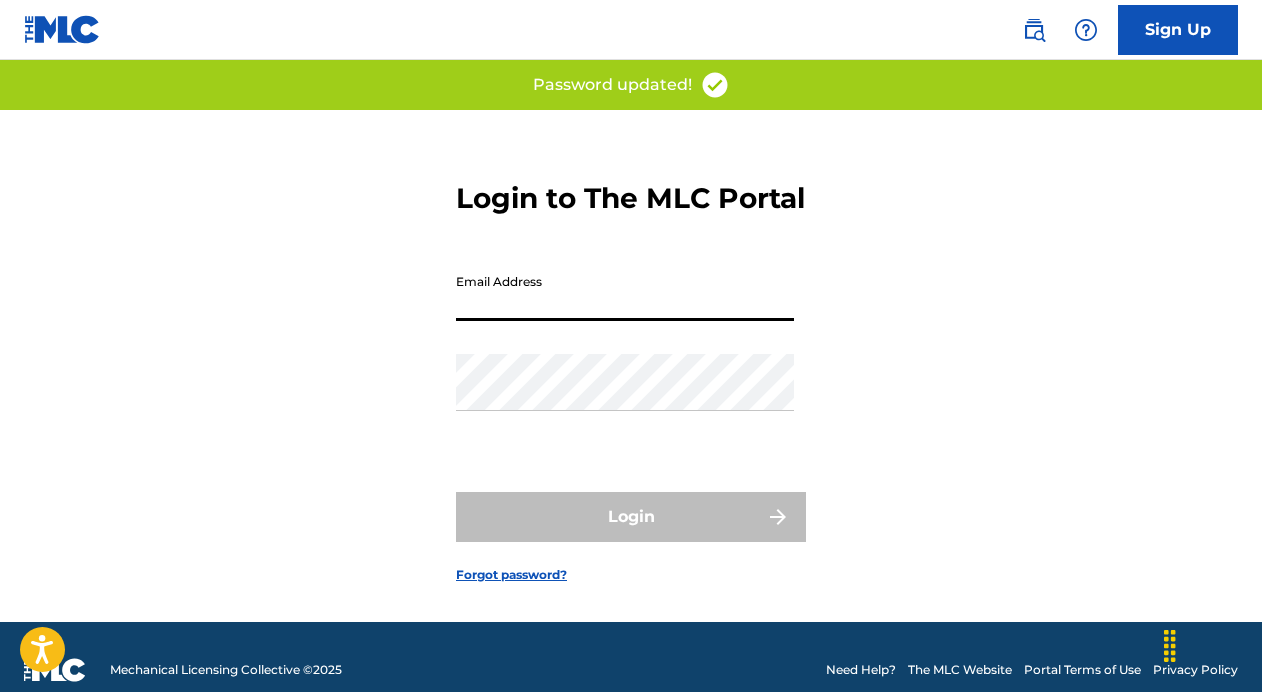 type on "oneby45@gmail.com" 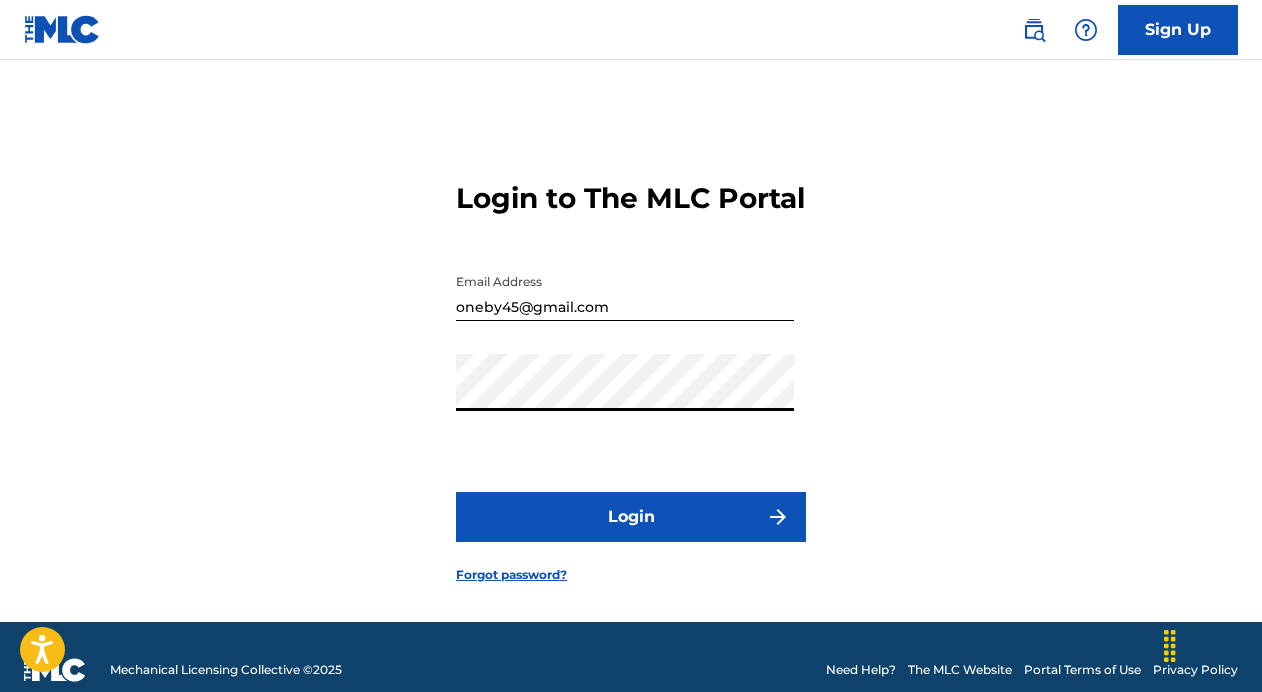 click on "Login" at bounding box center (631, 517) 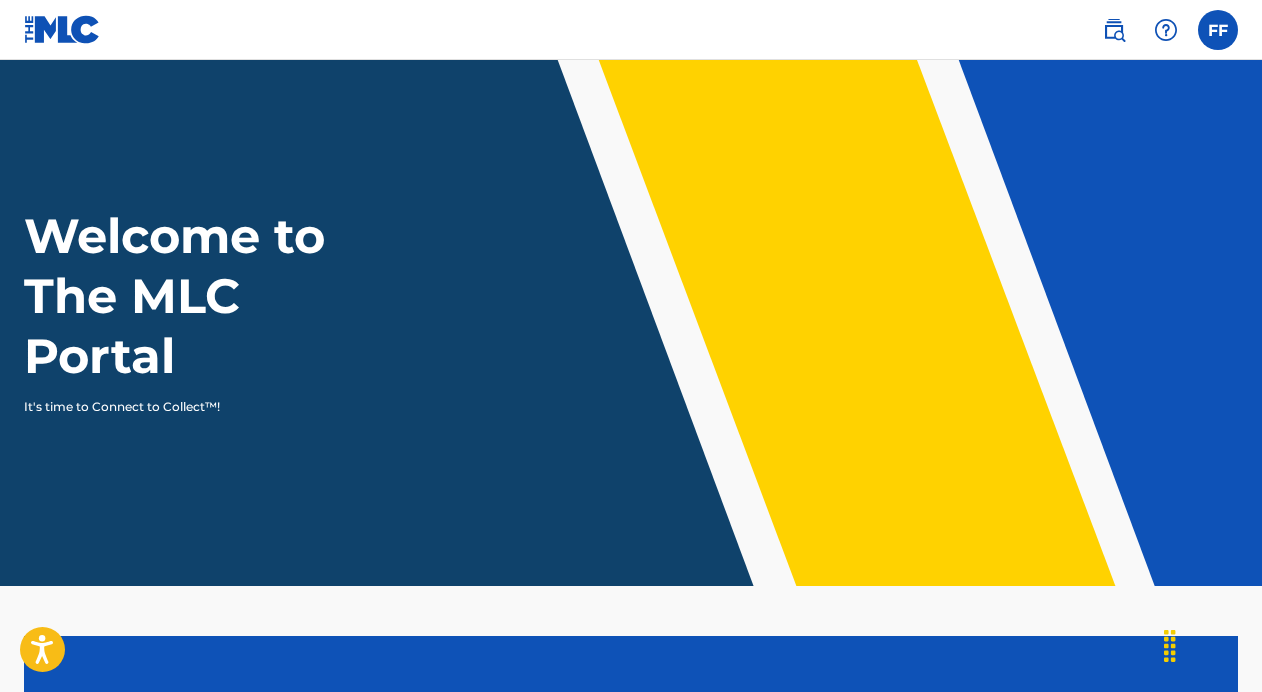 click at bounding box center [1218, 30] 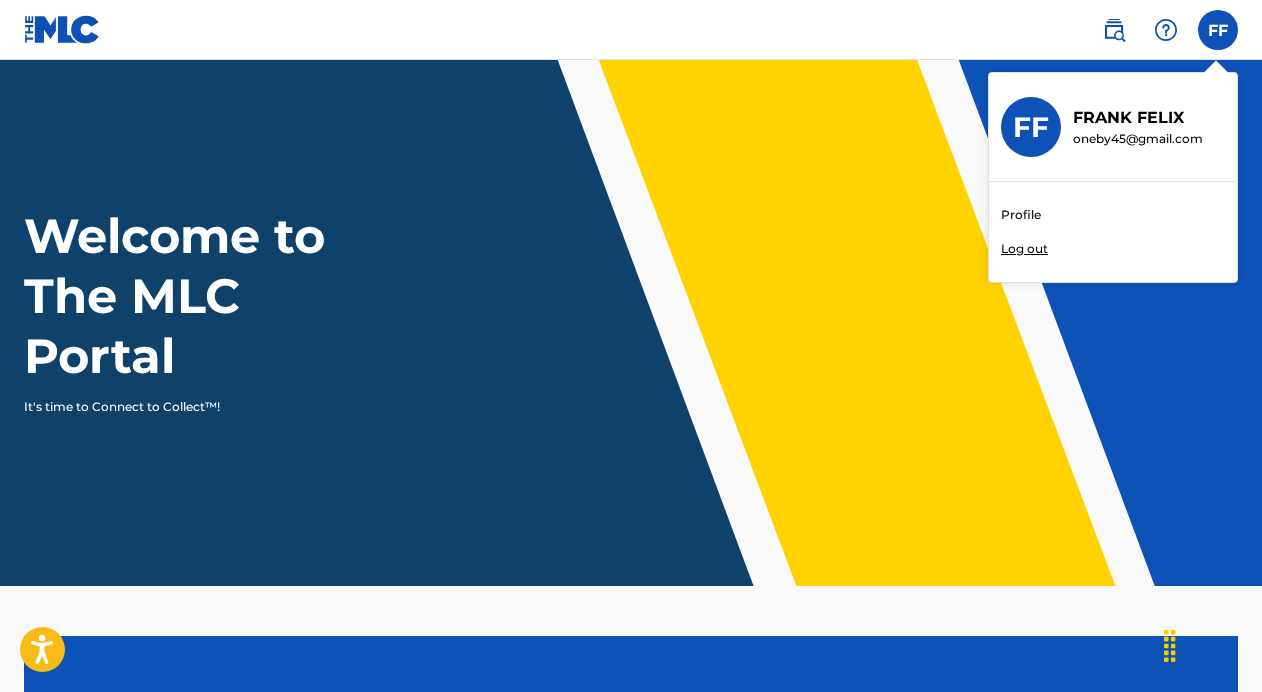 click on "Welcome to The MLC Portal It's time to Connect to Collect™!" at bounding box center (631, 323) 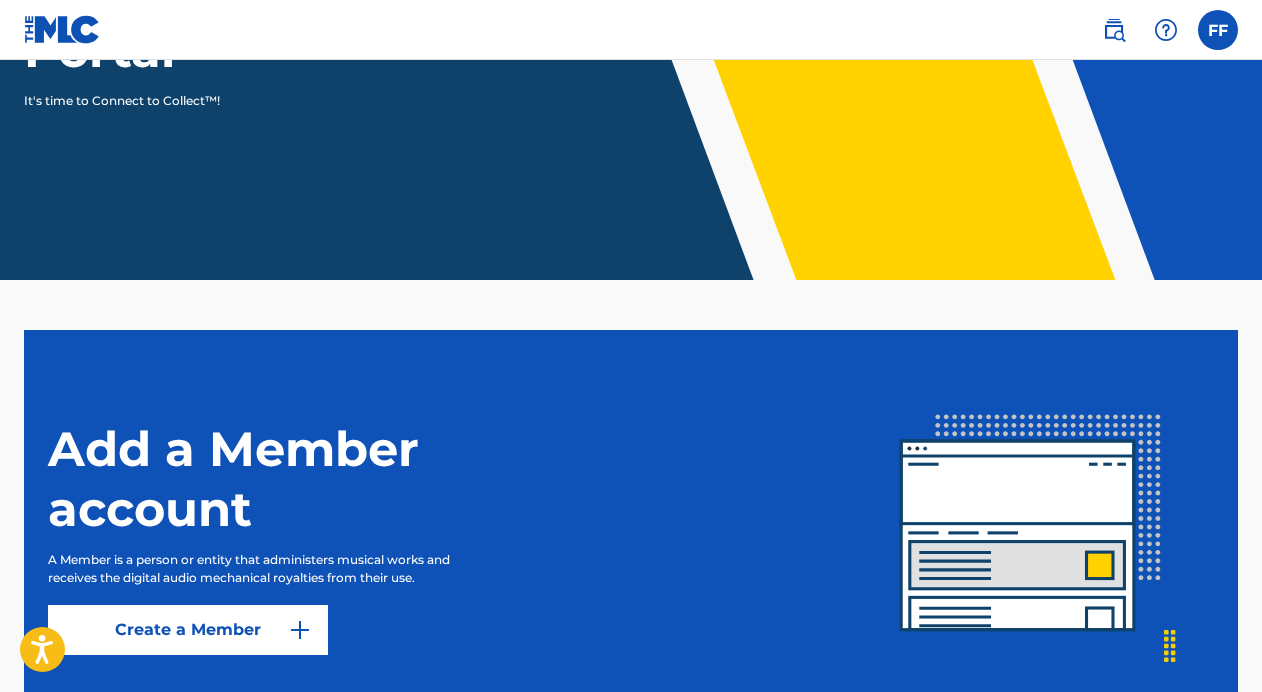 scroll, scrollTop: 454, scrollLeft: 0, axis: vertical 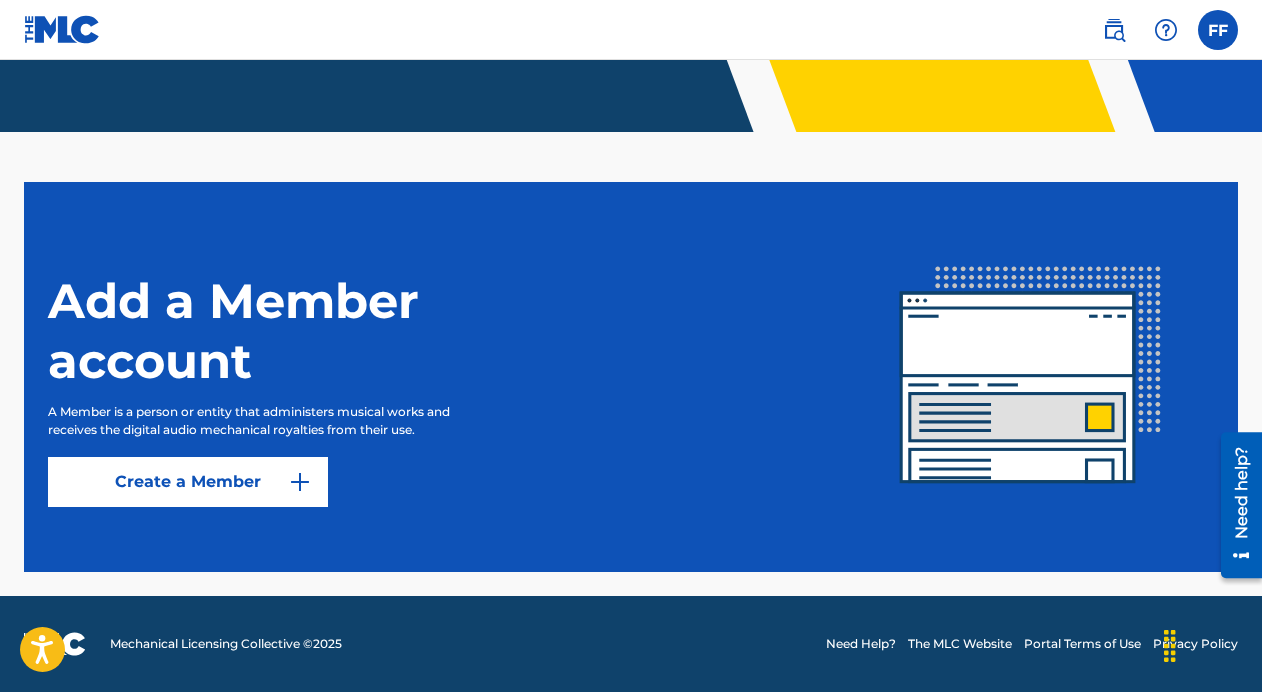 click on "Create a Member" at bounding box center (188, 482) 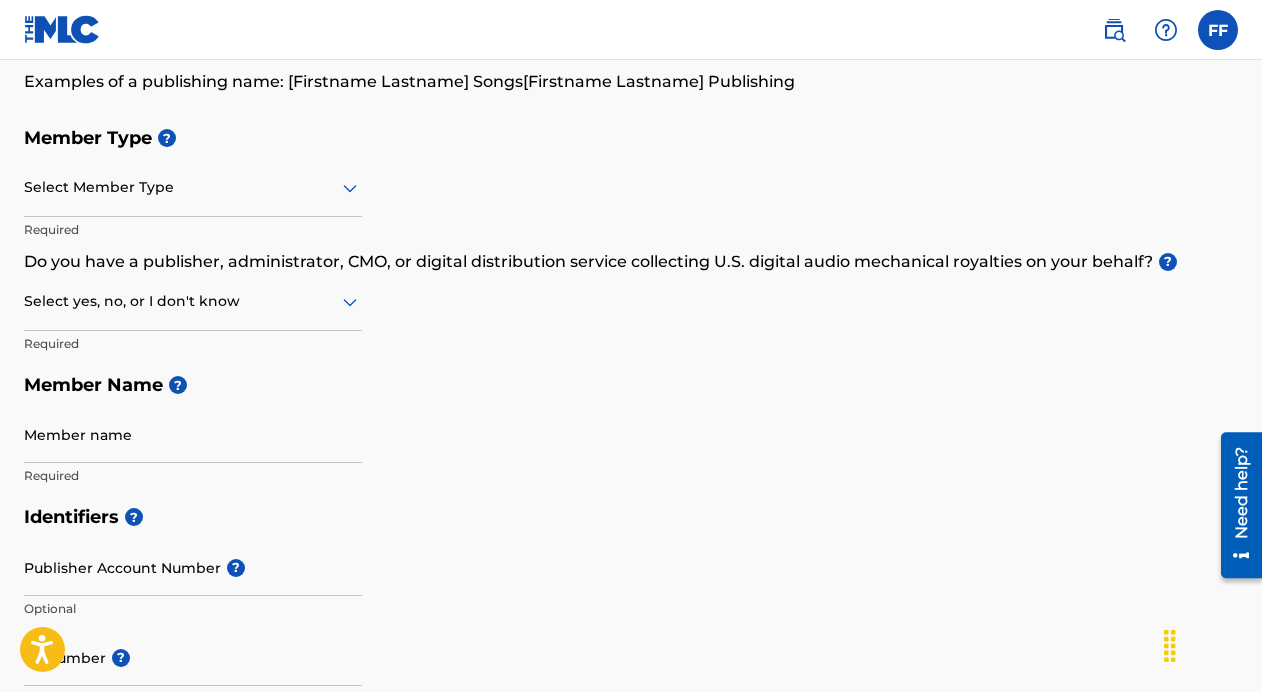 scroll, scrollTop: 179, scrollLeft: 0, axis: vertical 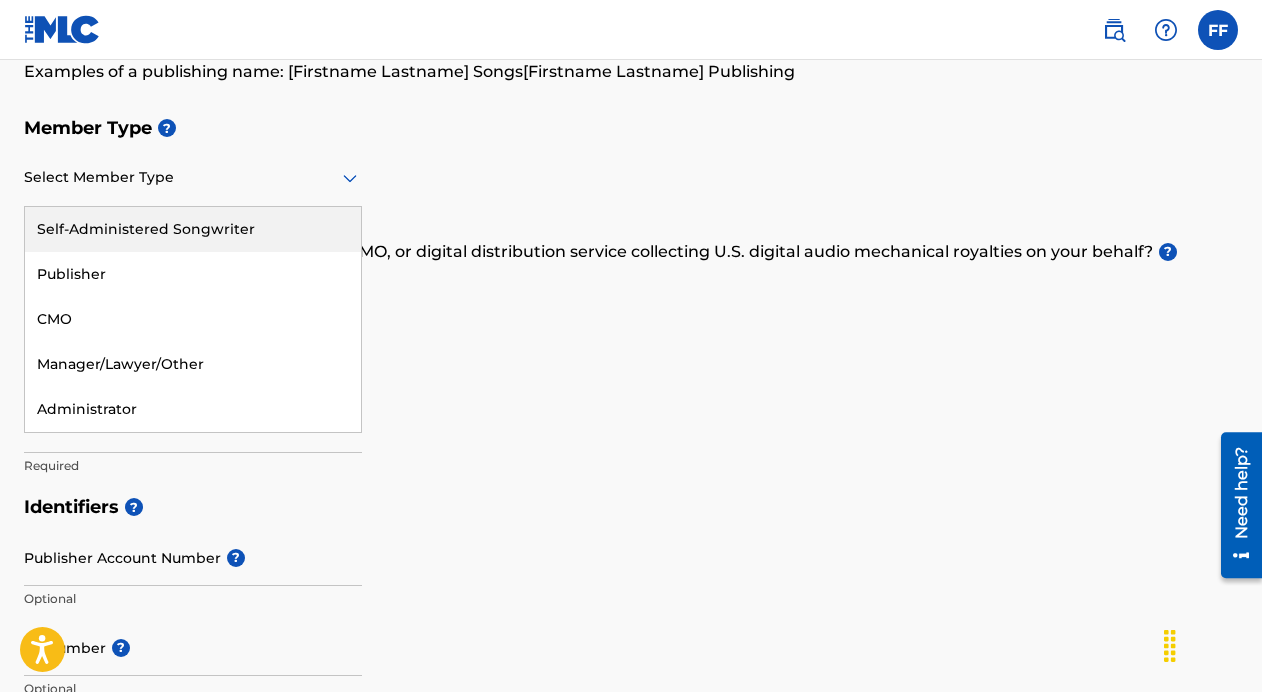 click at bounding box center (193, 177) 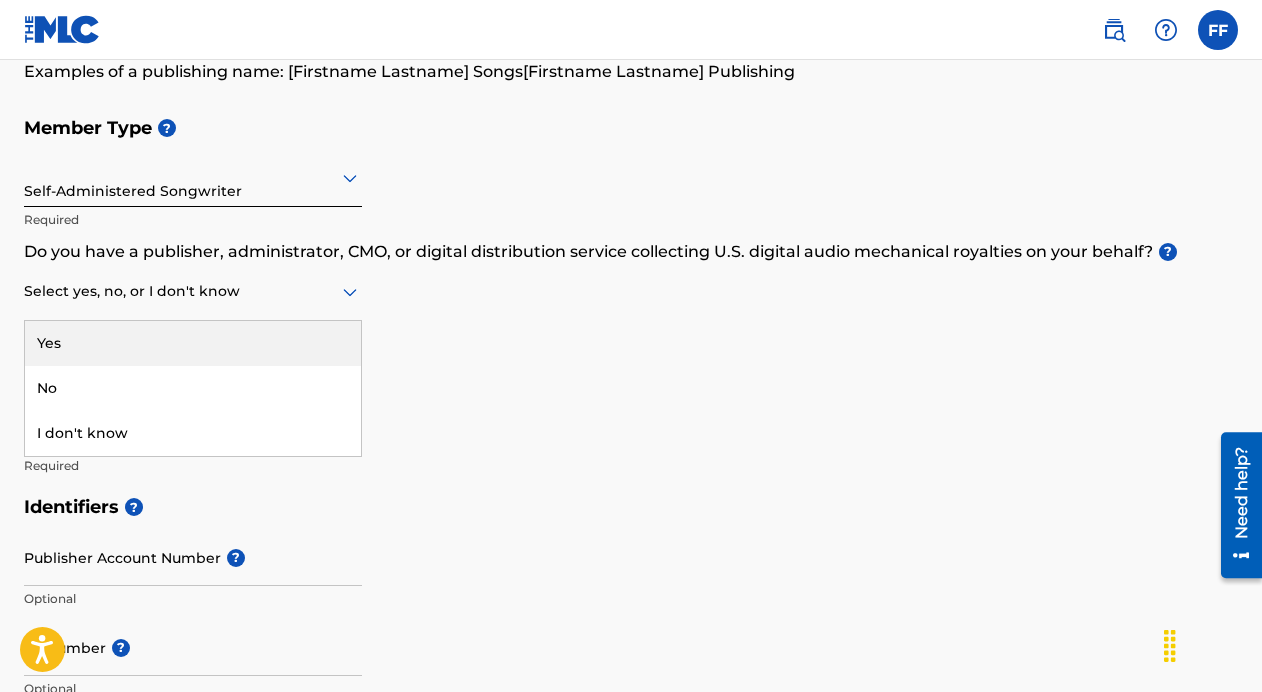 click at bounding box center [193, 291] 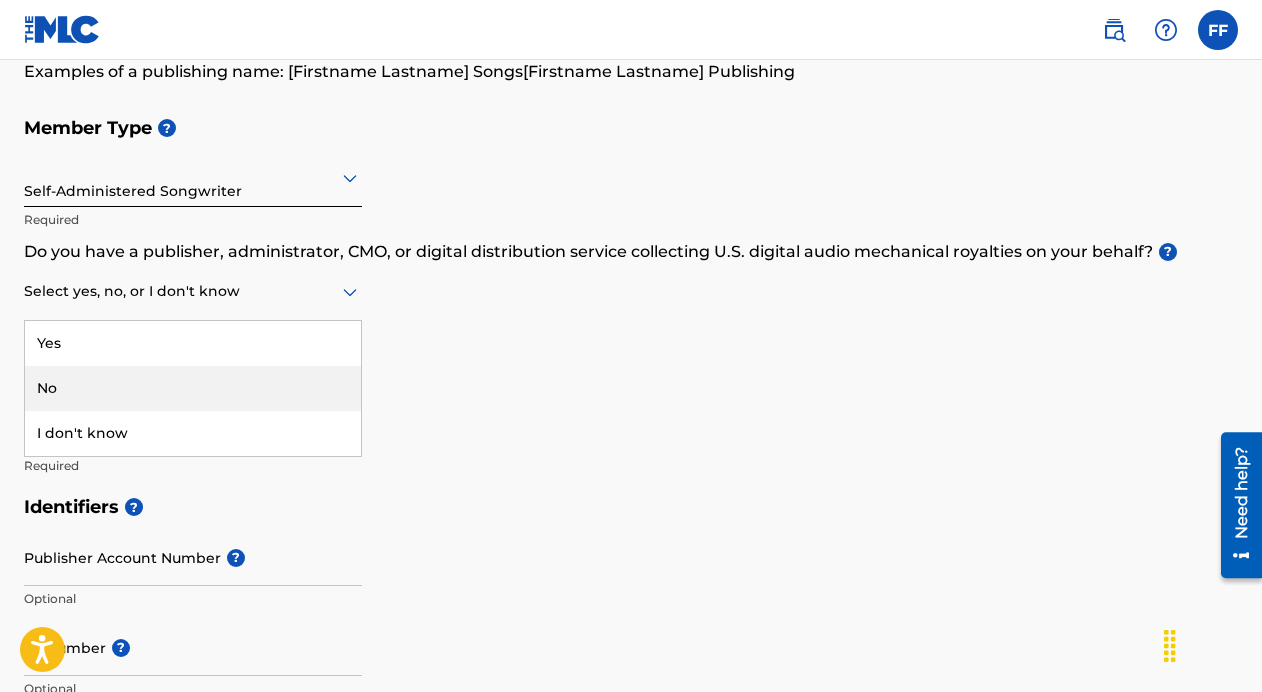 click on "No" at bounding box center [193, 388] 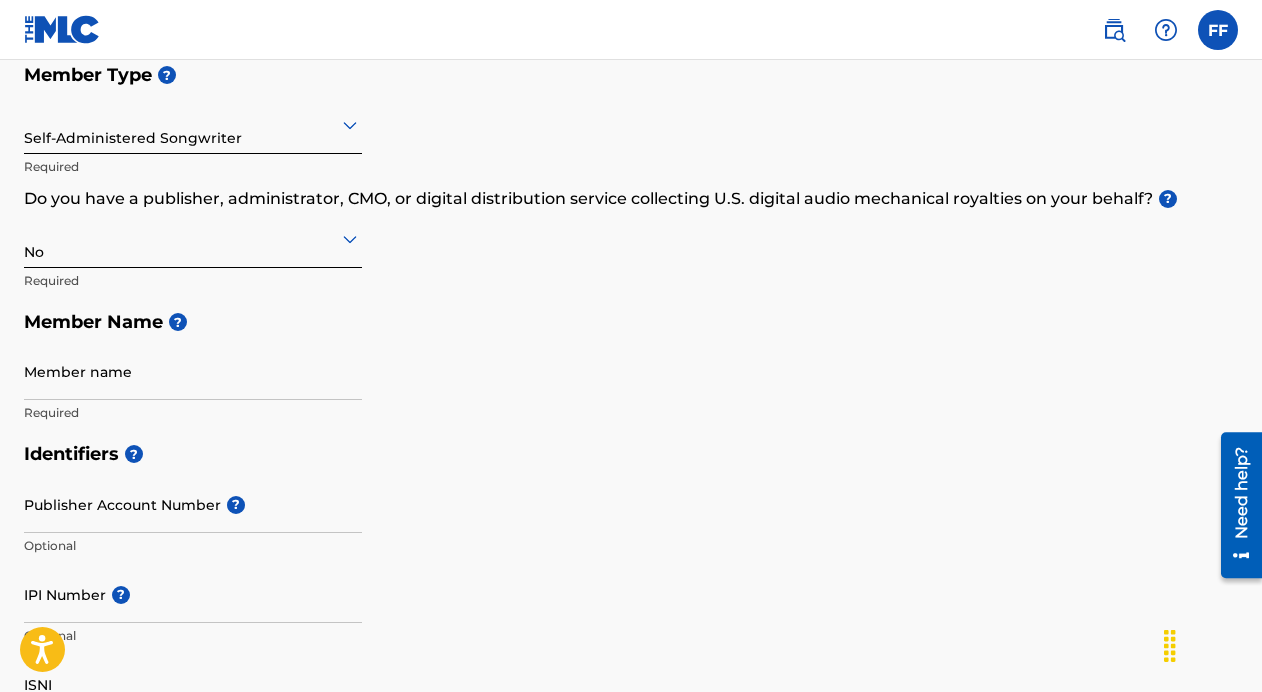 scroll, scrollTop: 234, scrollLeft: 0, axis: vertical 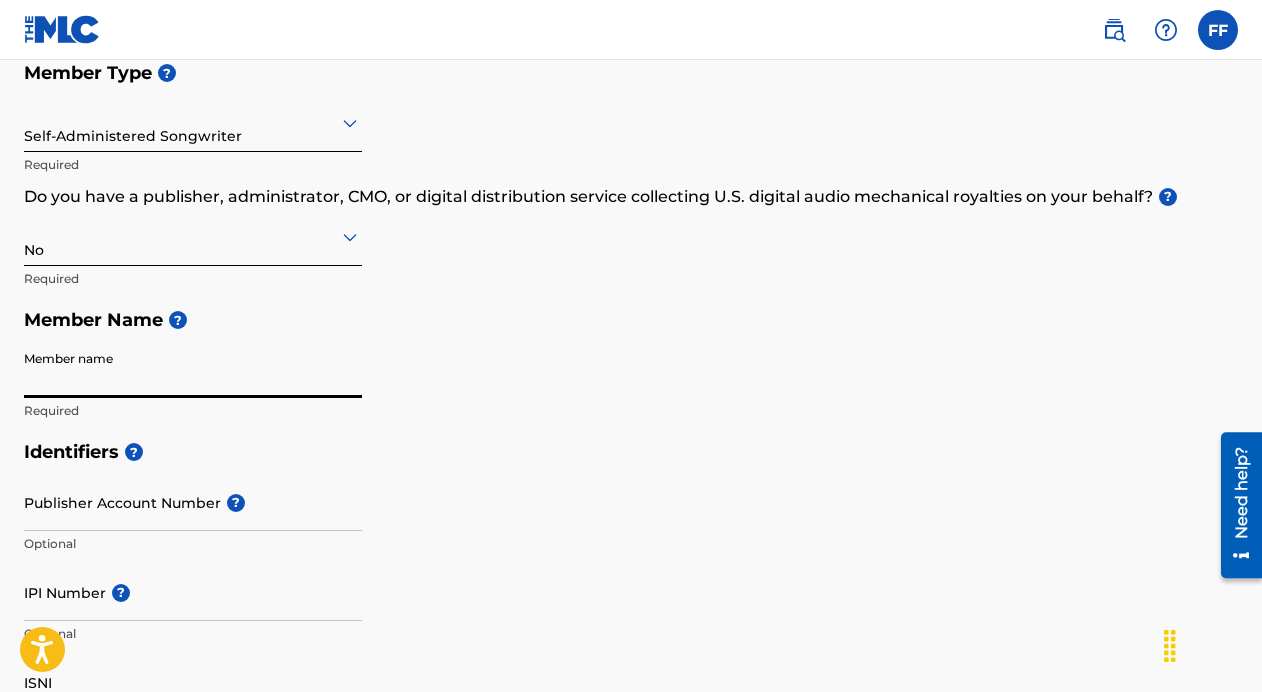 click on "Member name" at bounding box center [193, 369] 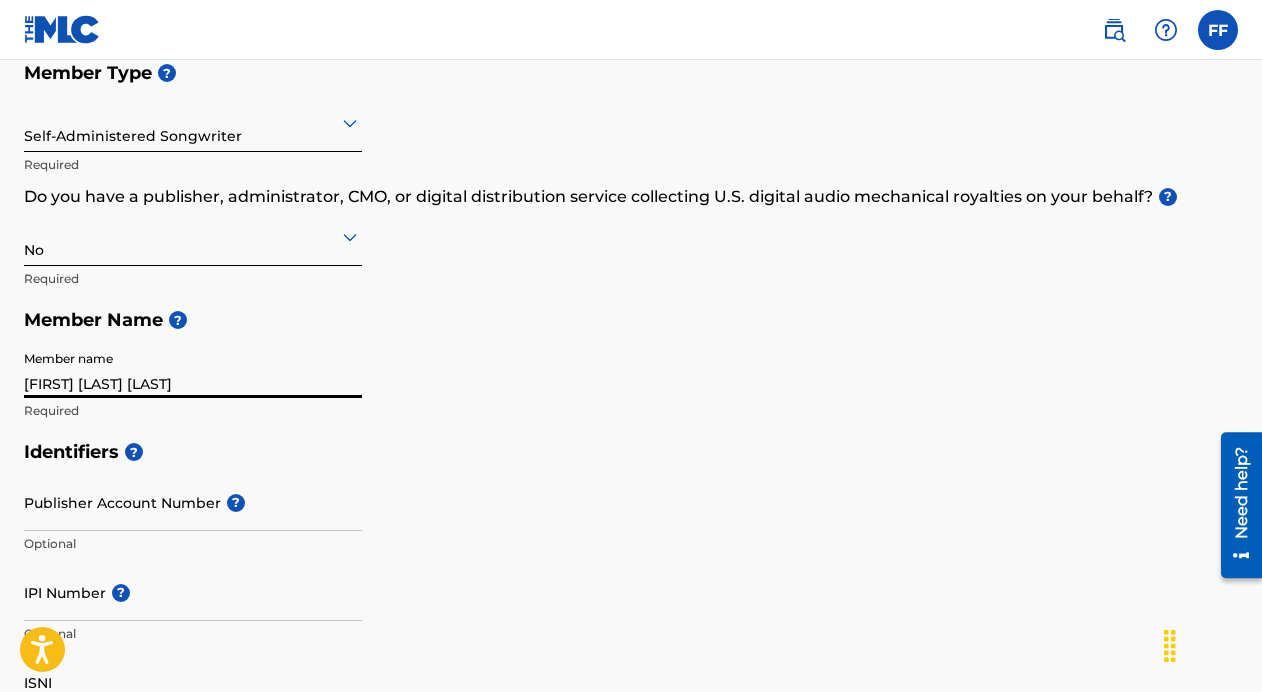 type on "Mbezi beach,Dar es salaam" 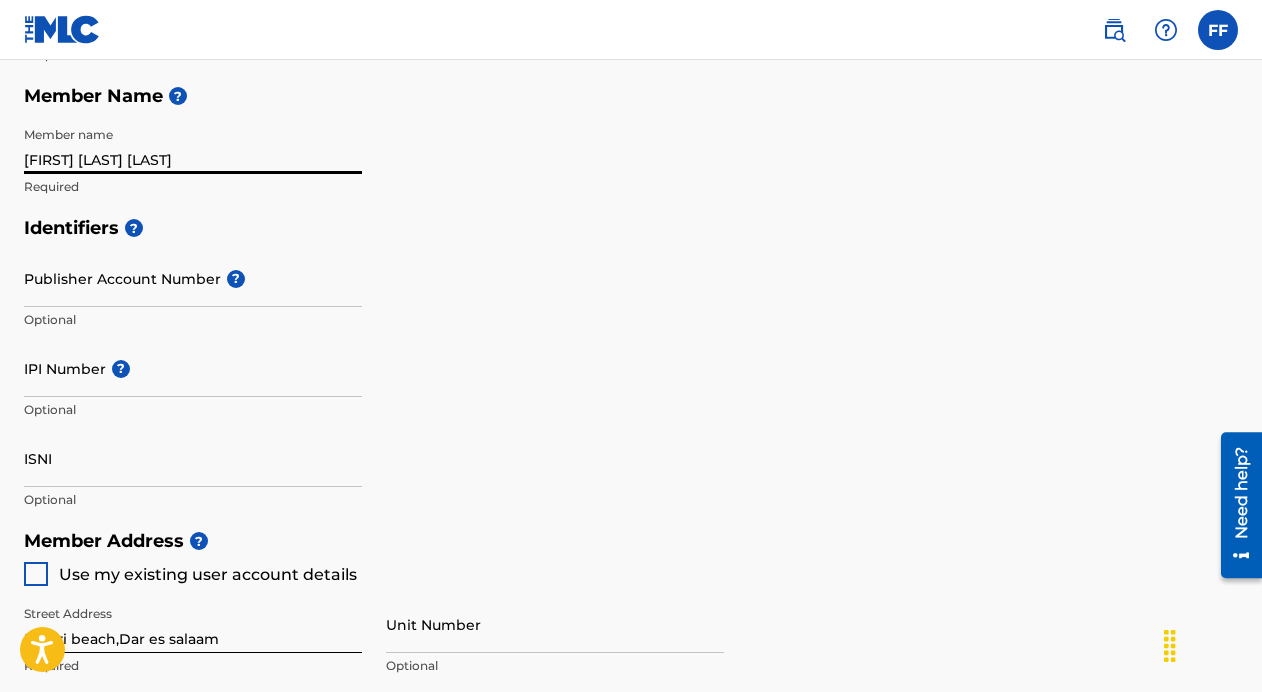 scroll, scrollTop: 462, scrollLeft: 0, axis: vertical 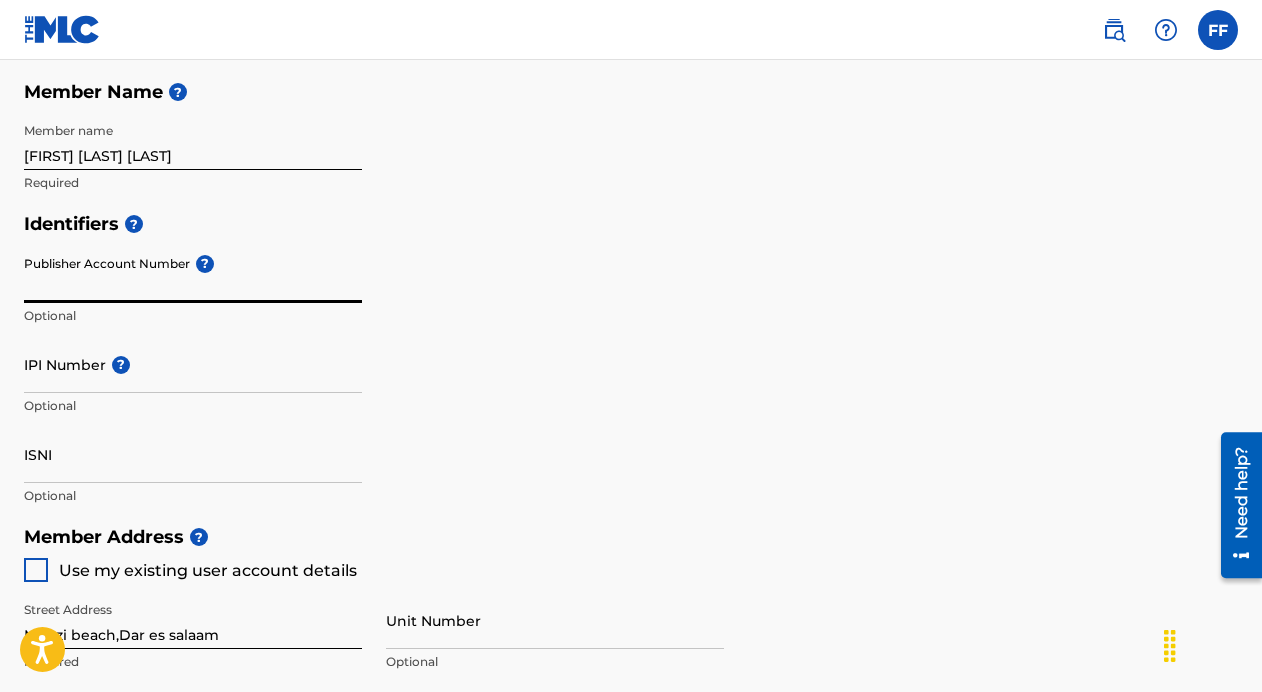 click on "Publisher Account Number ?" at bounding box center (193, 274) 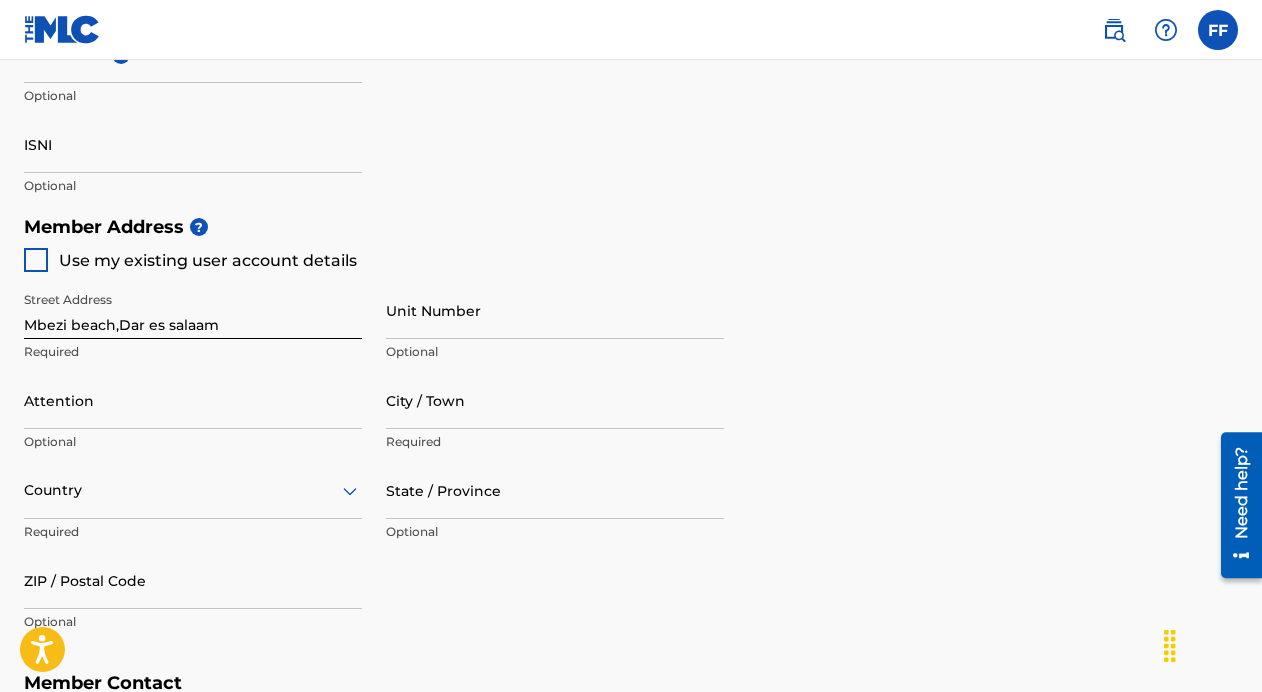 scroll, scrollTop: 779, scrollLeft: 0, axis: vertical 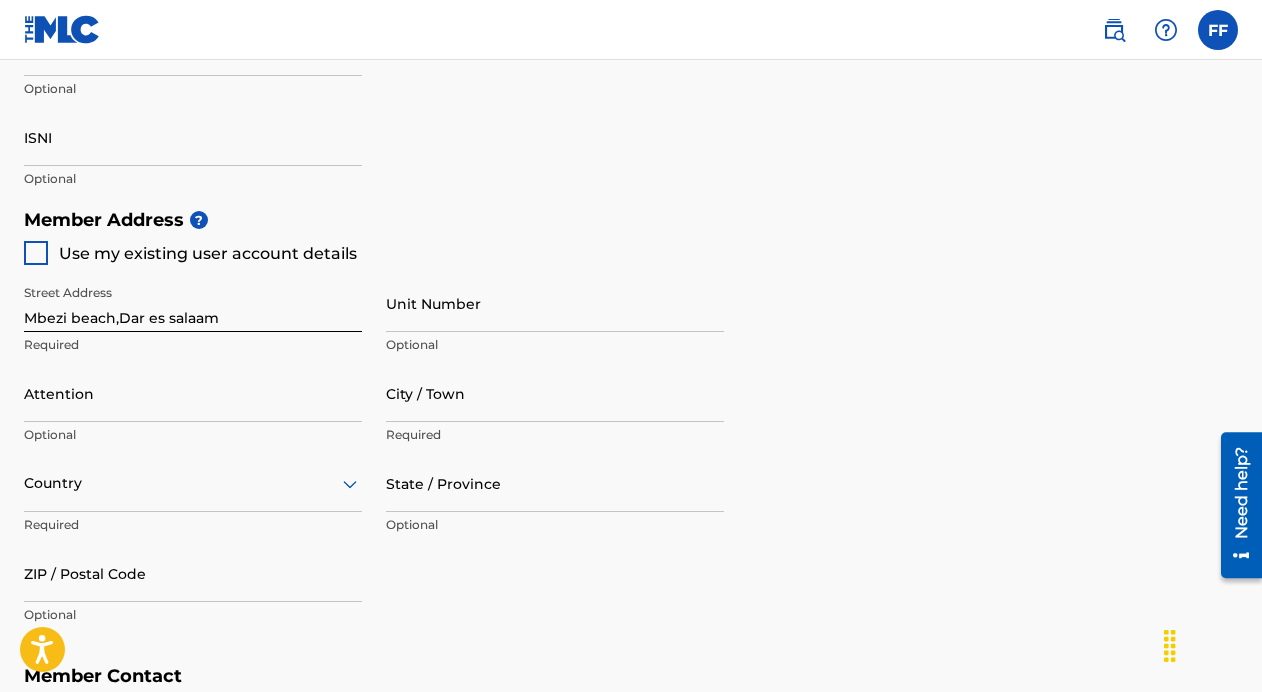 click at bounding box center (36, 253) 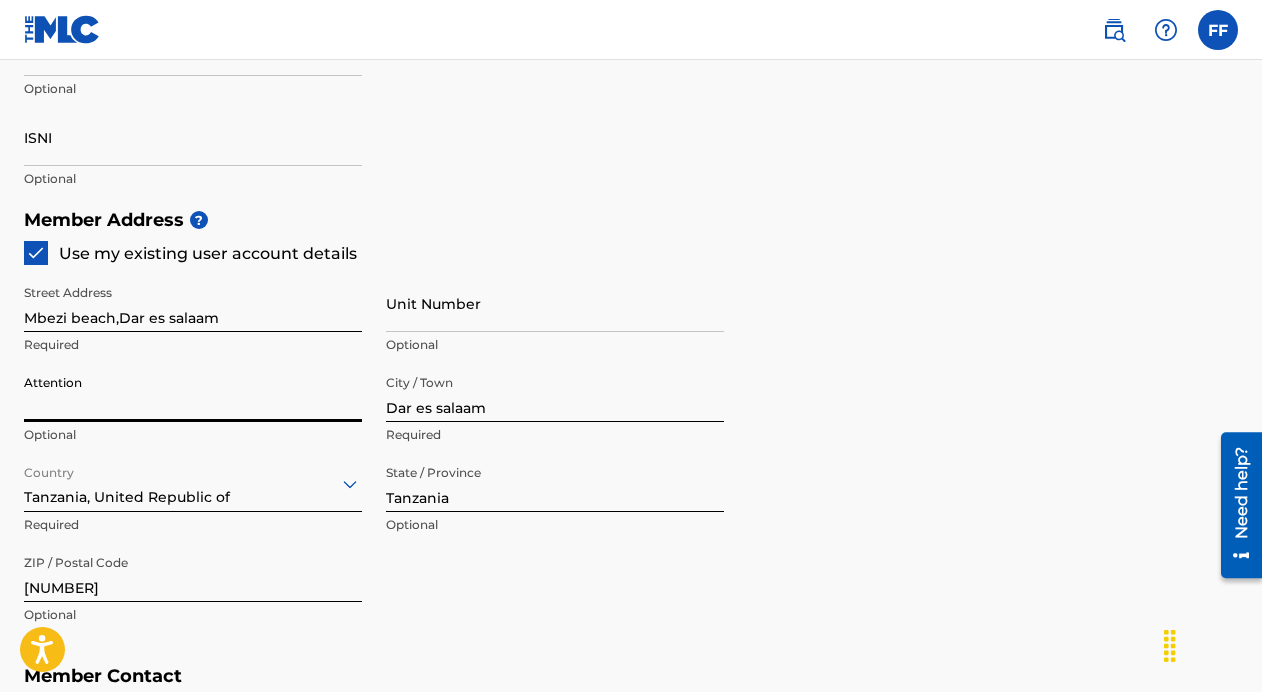 click on "Attention" at bounding box center [193, 393] 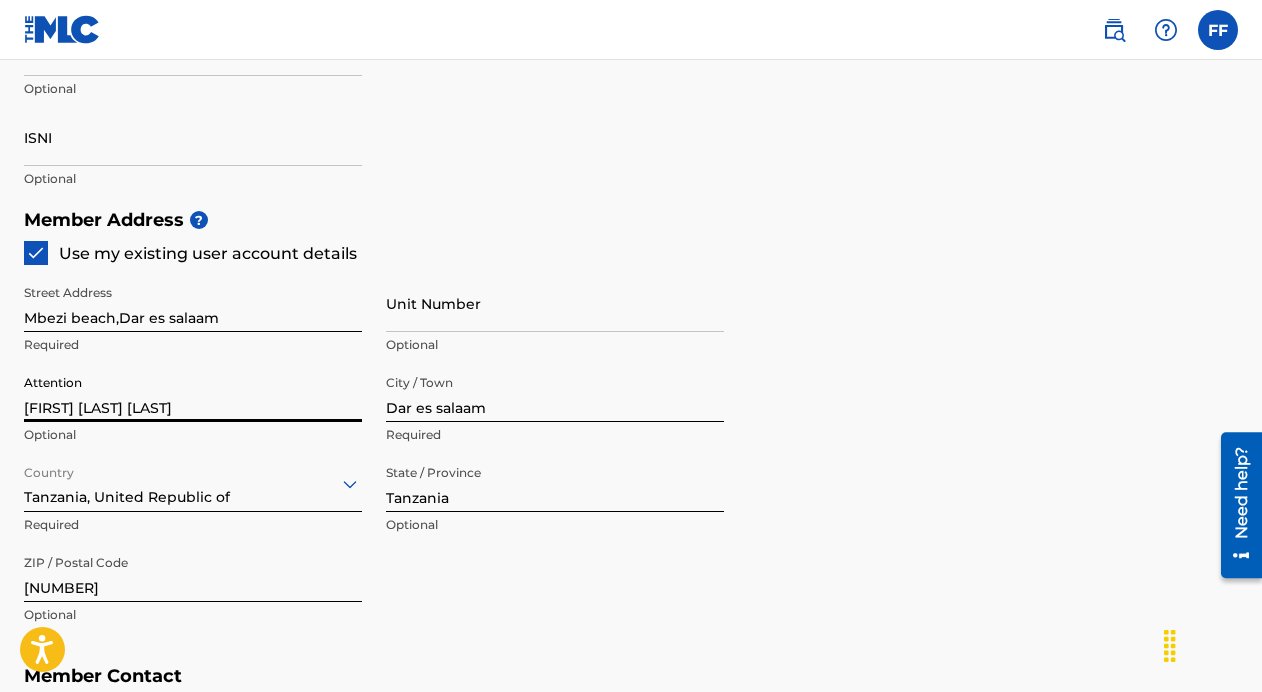 type on "Tanzania" 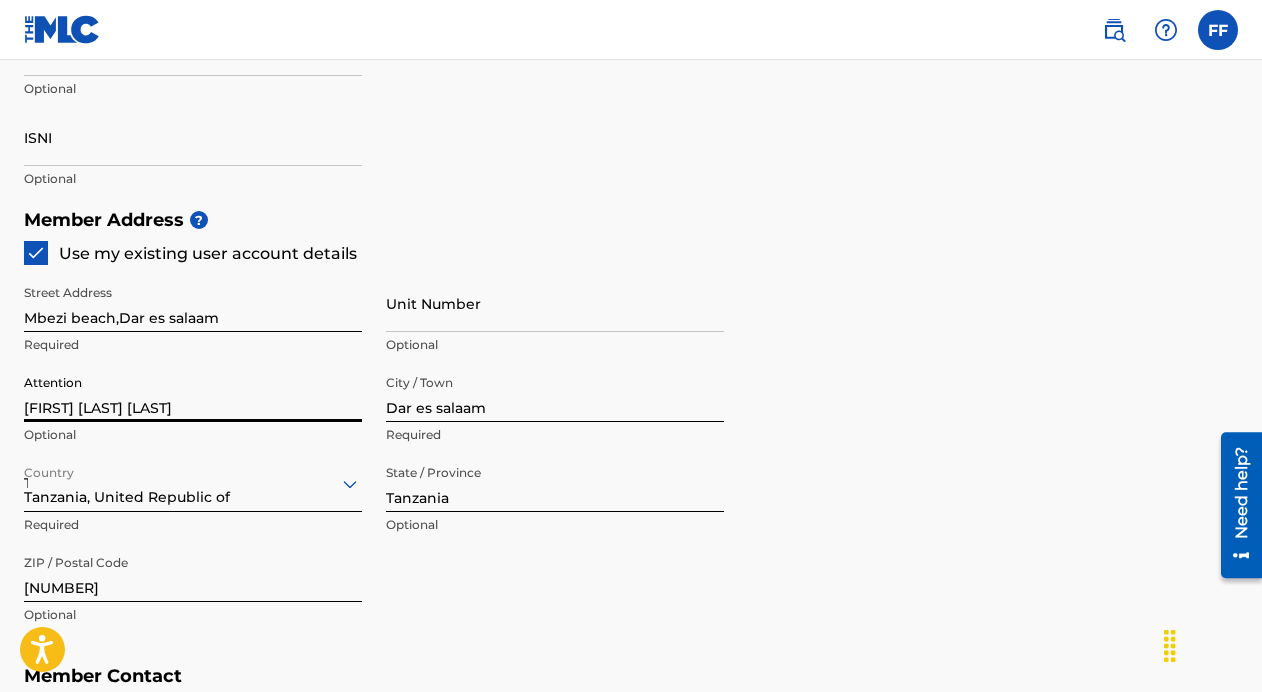 type on "255" 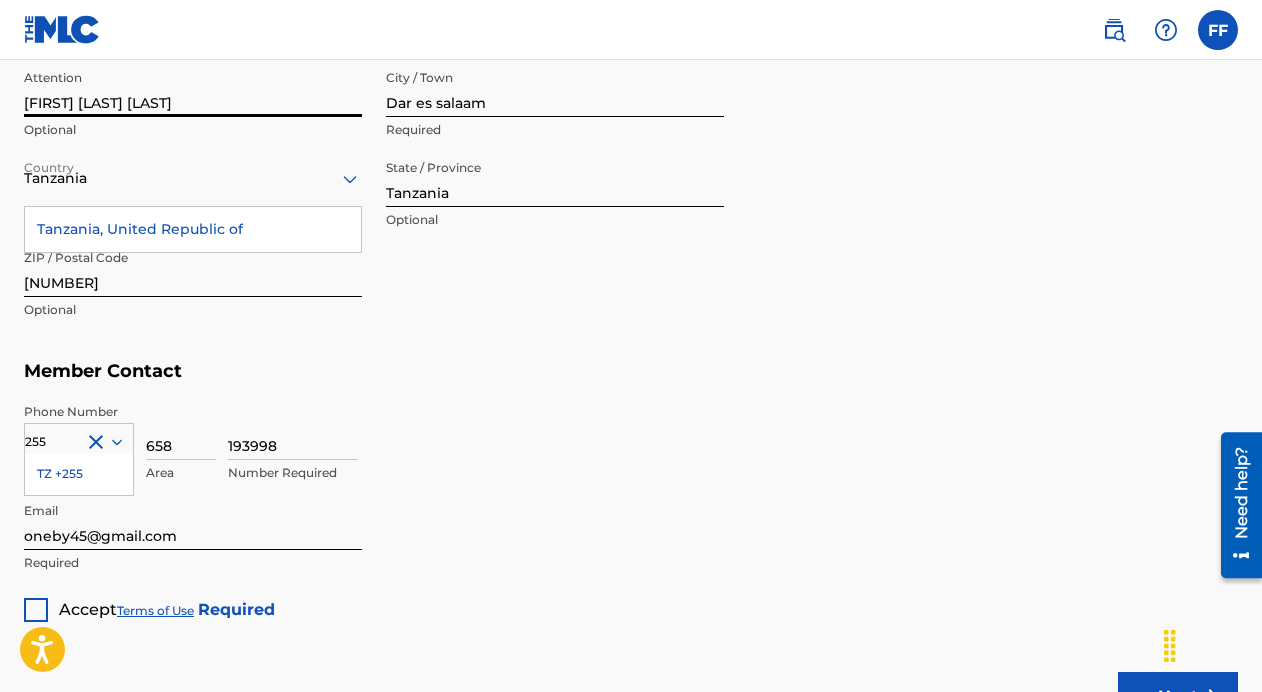 scroll, scrollTop: 1085, scrollLeft: 0, axis: vertical 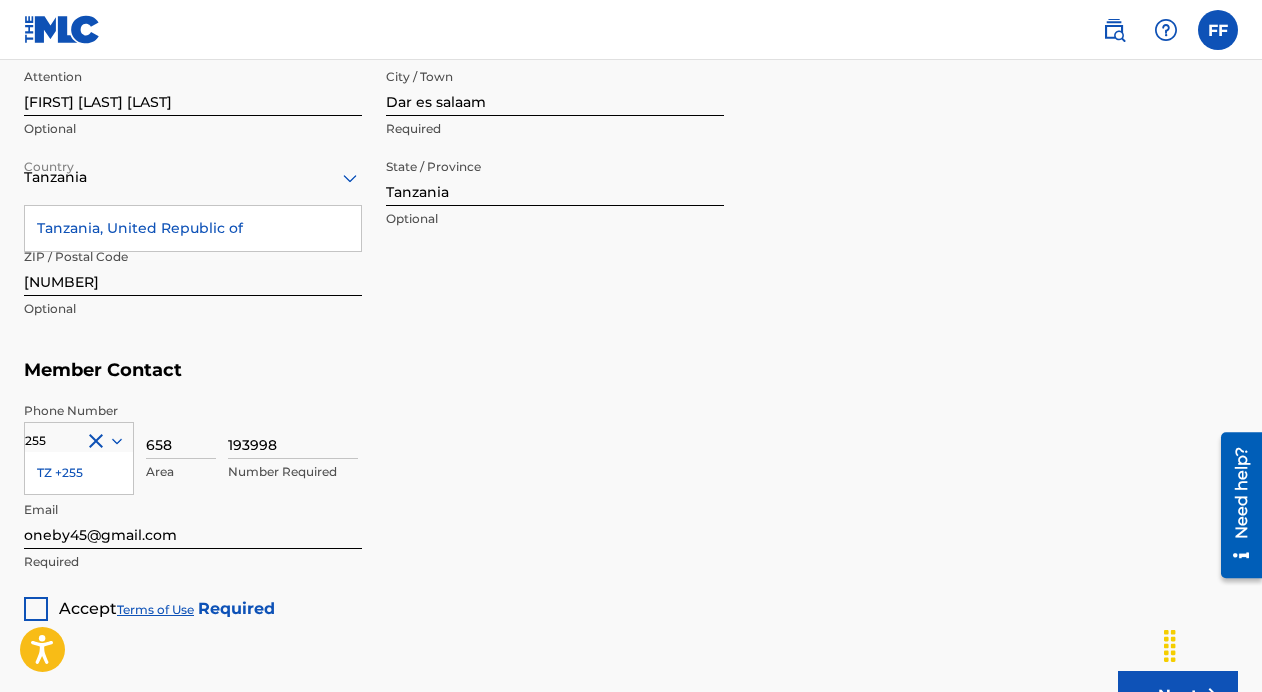 drag, startPoint x: 182, startPoint y: 448, endPoint x: 136, endPoint y: 445, distance: 46.09772 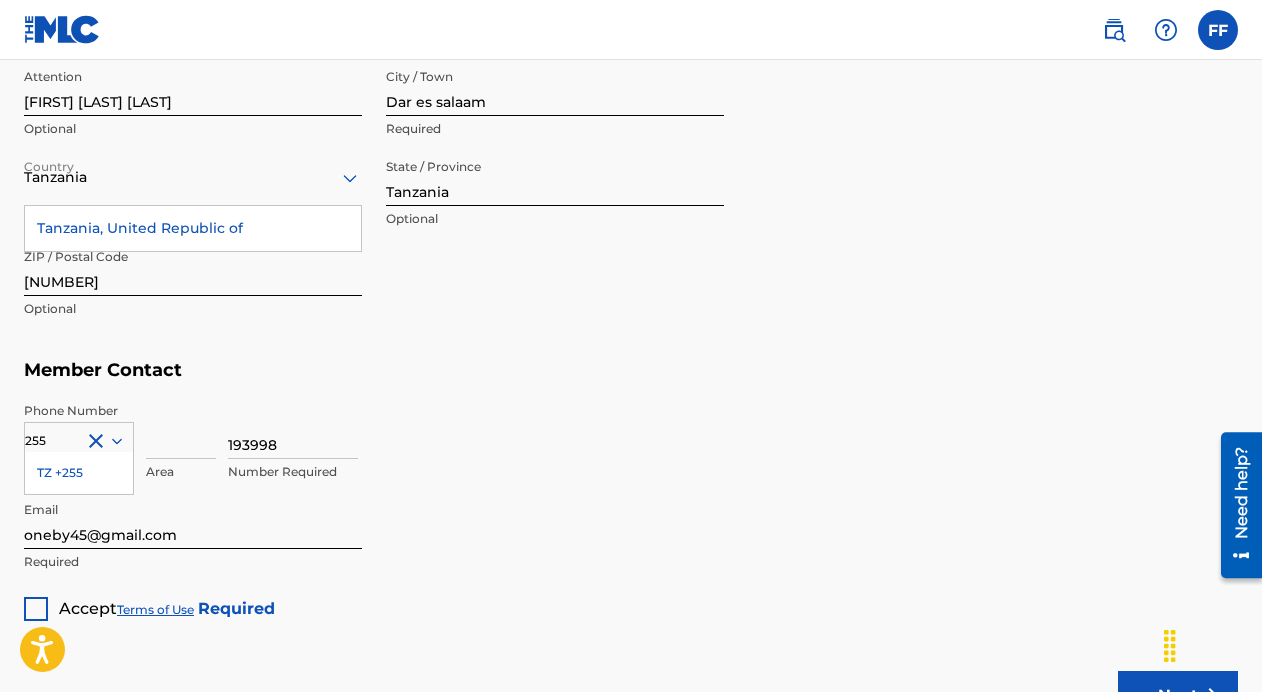 type 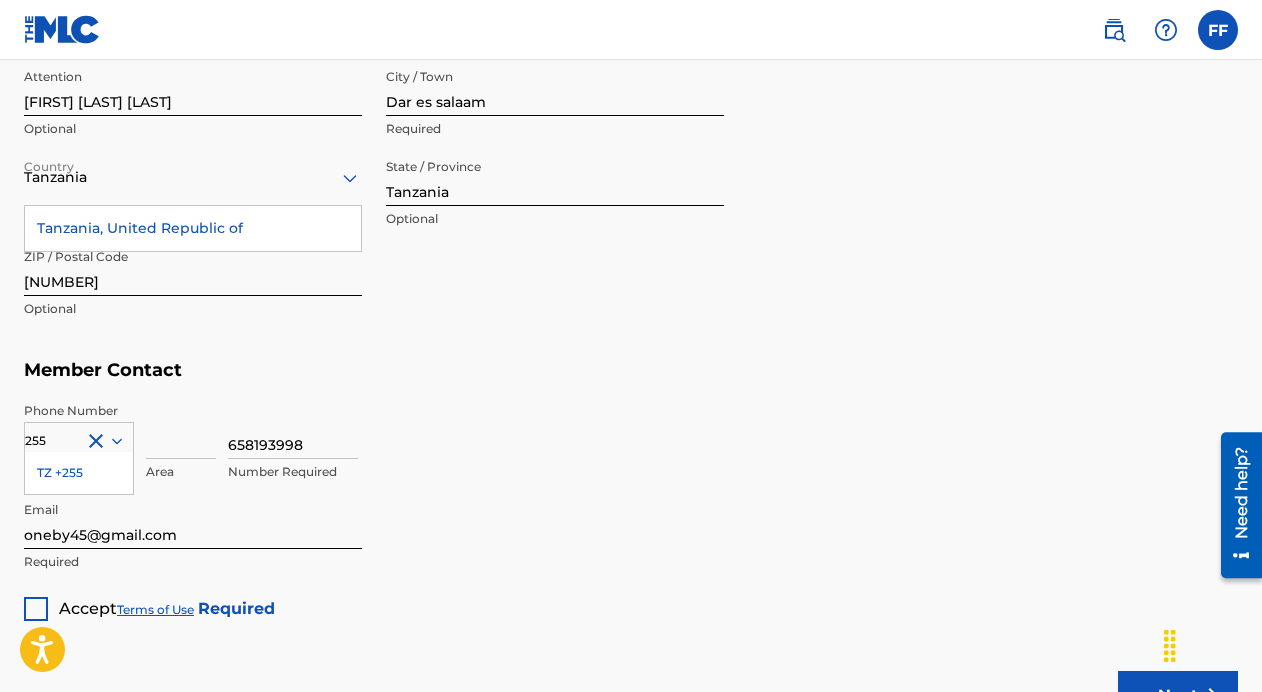 type on "658193998" 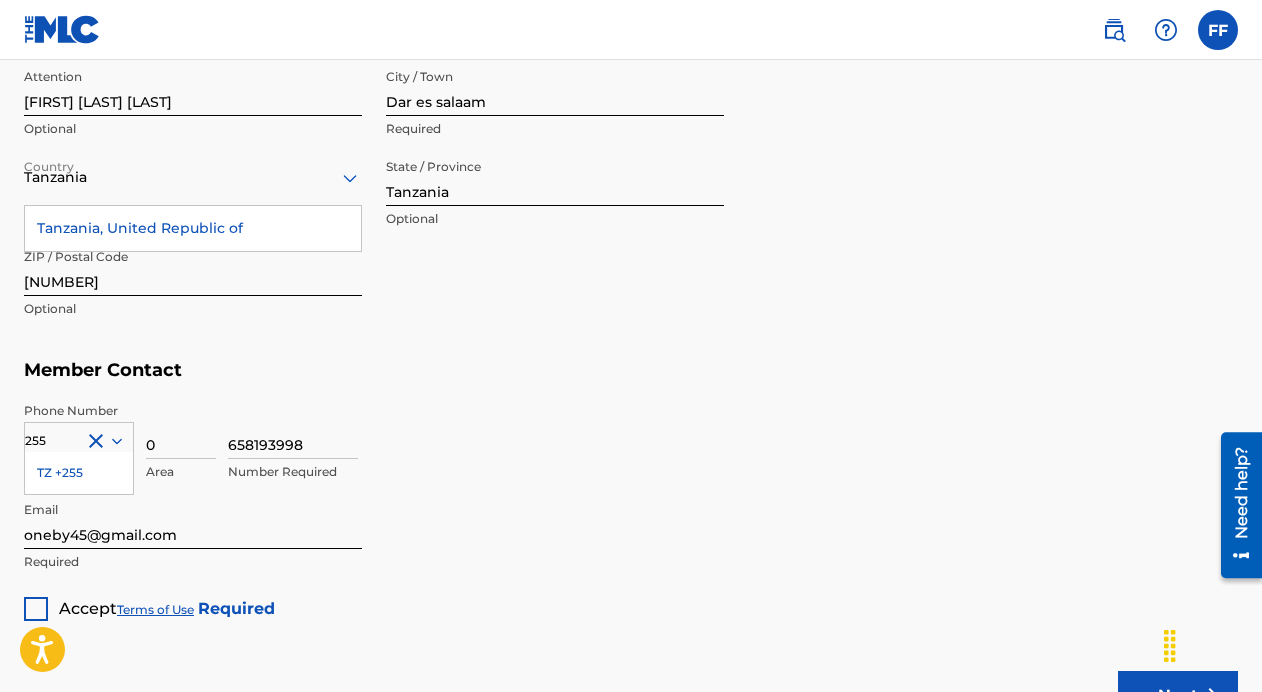 type on "0" 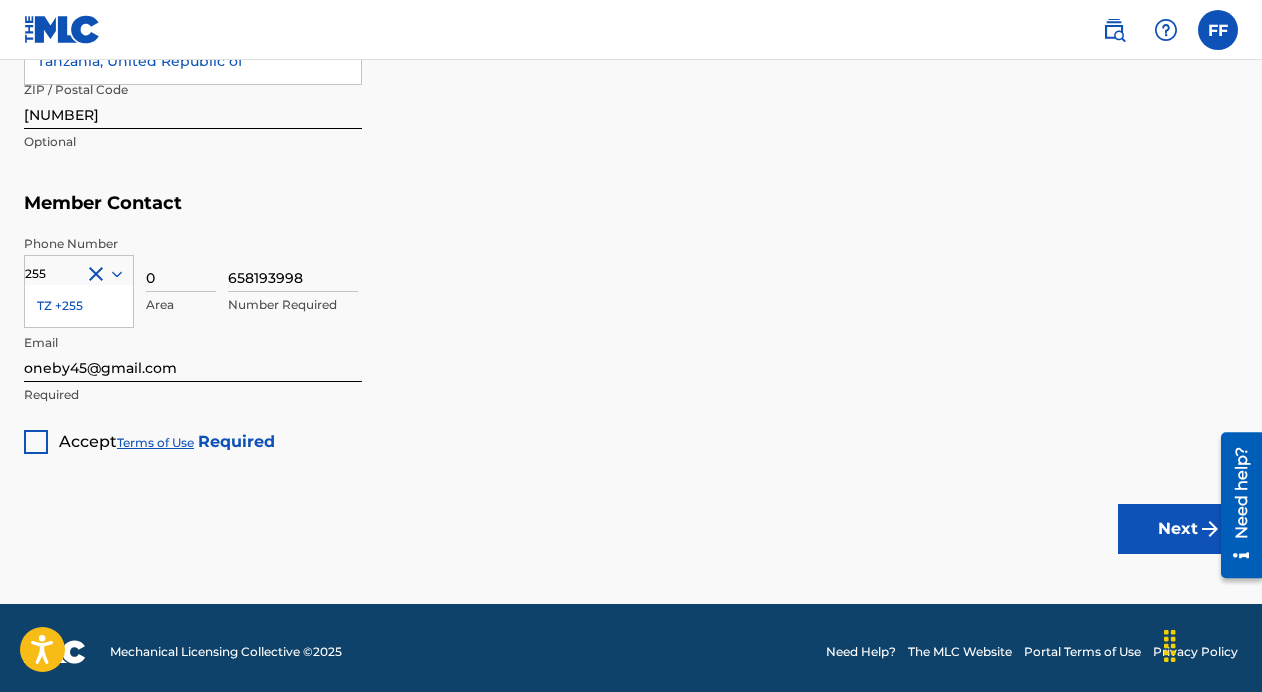 scroll, scrollTop: 1259, scrollLeft: 0, axis: vertical 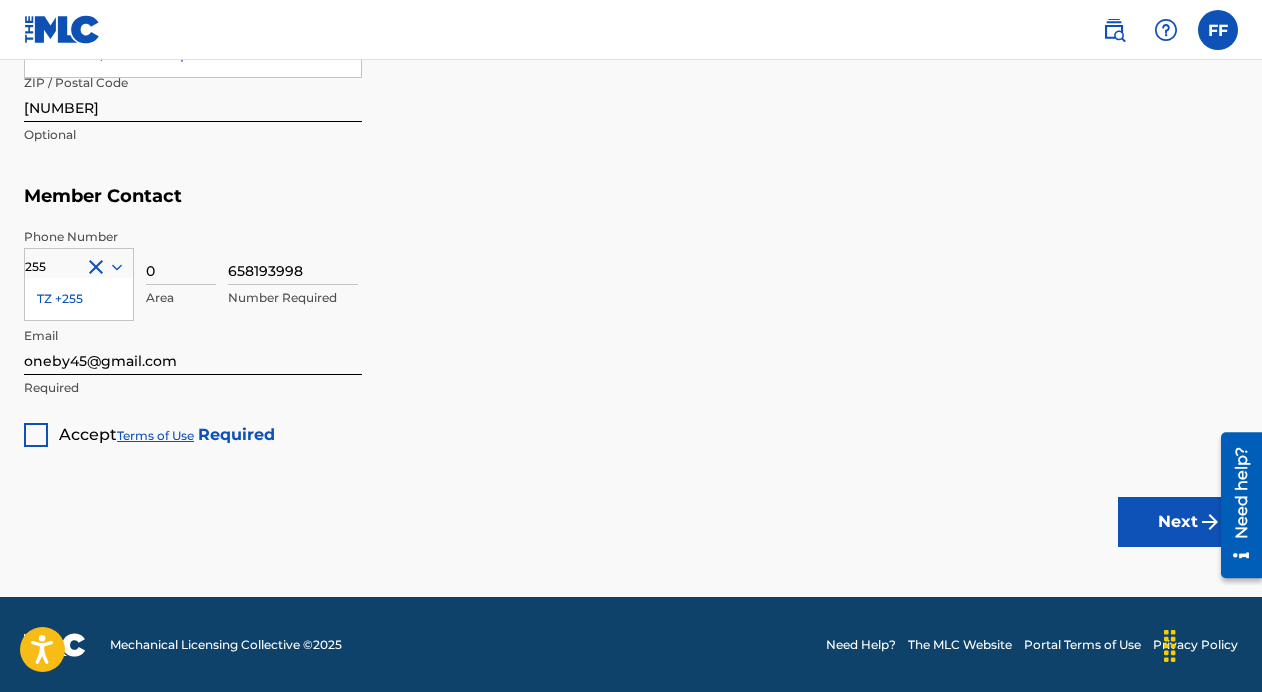 click at bounding box center [36, 435] 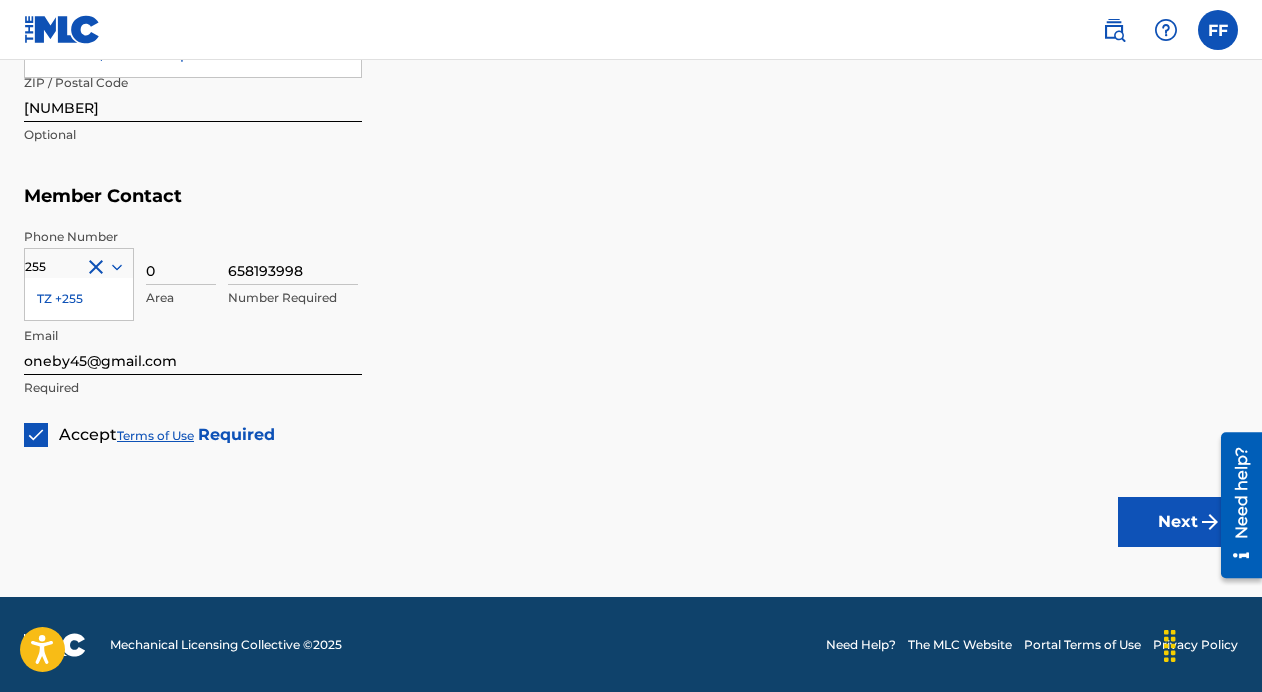 click on "Next" at bounding box center [1178, 522] 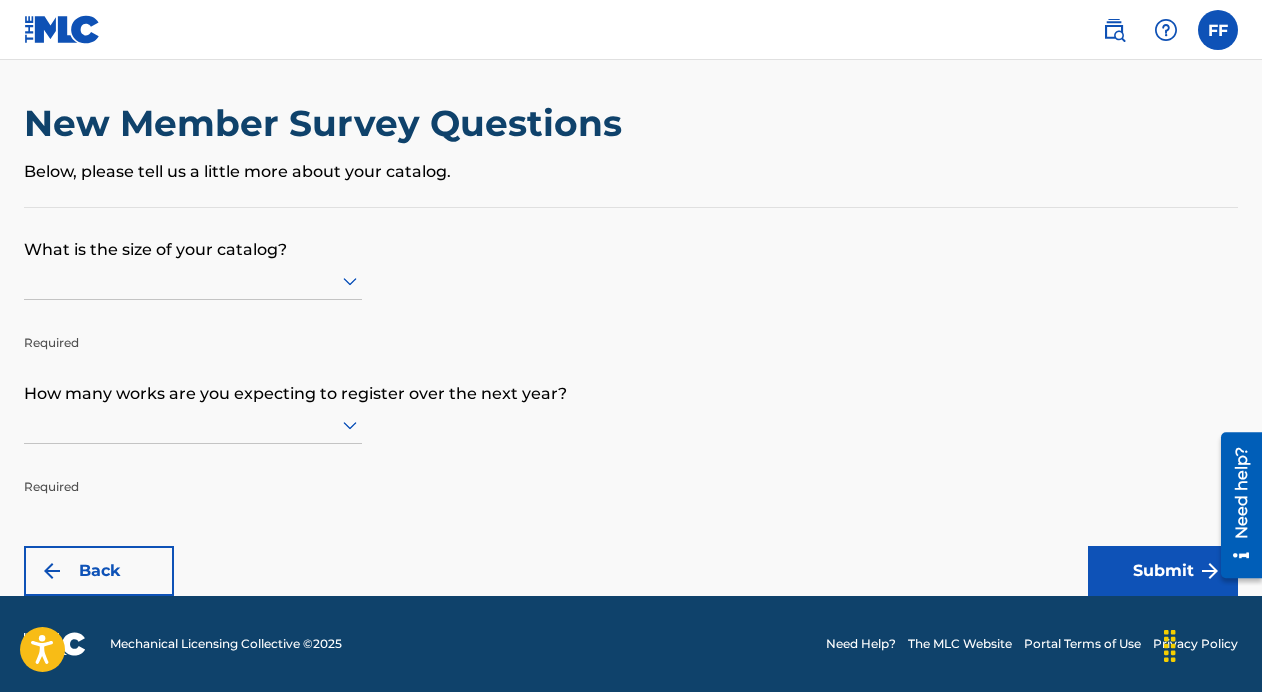 scroll, scrollTop: 0, scrollLeft: 0, axis: both 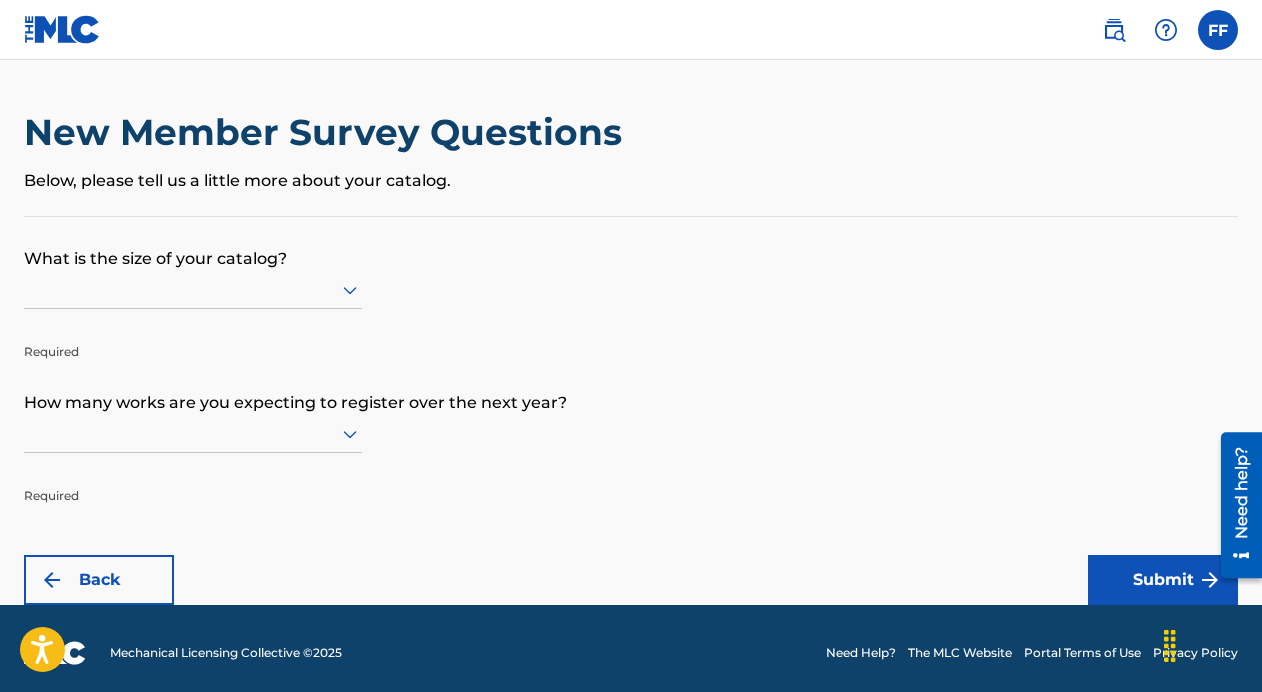 click at bounding box center [193, 289] 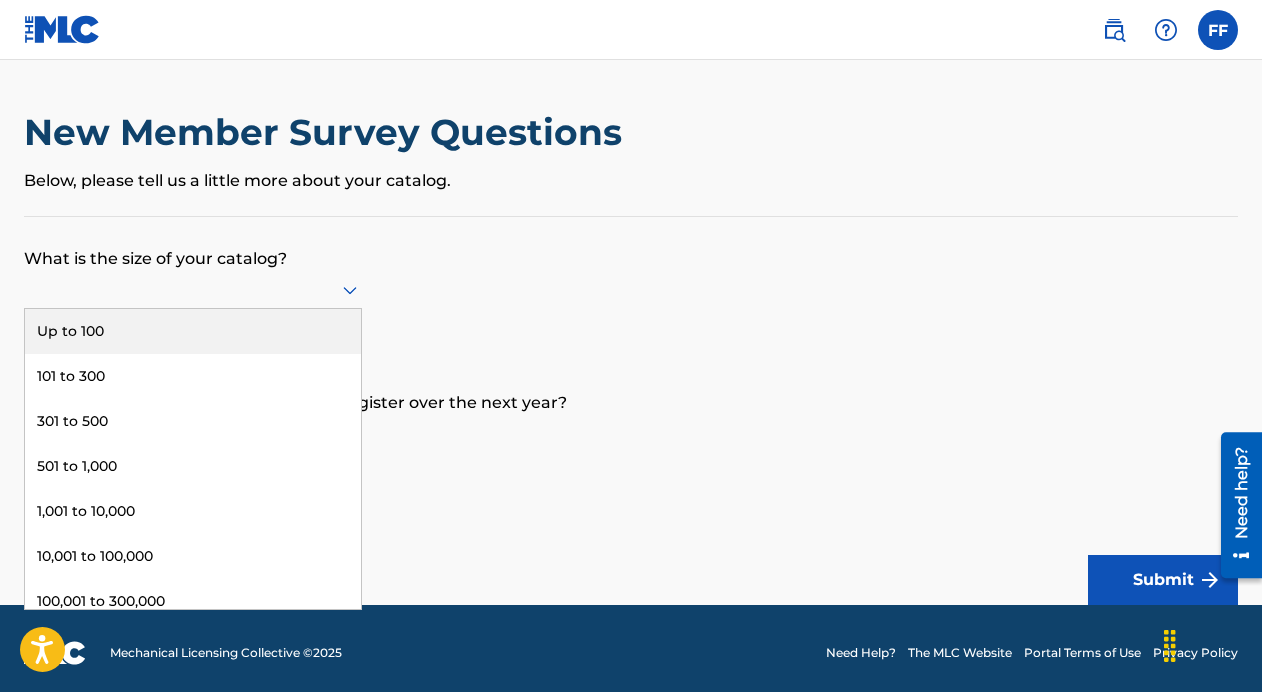 click on "Up to 100" at bounding box center [193, 331] 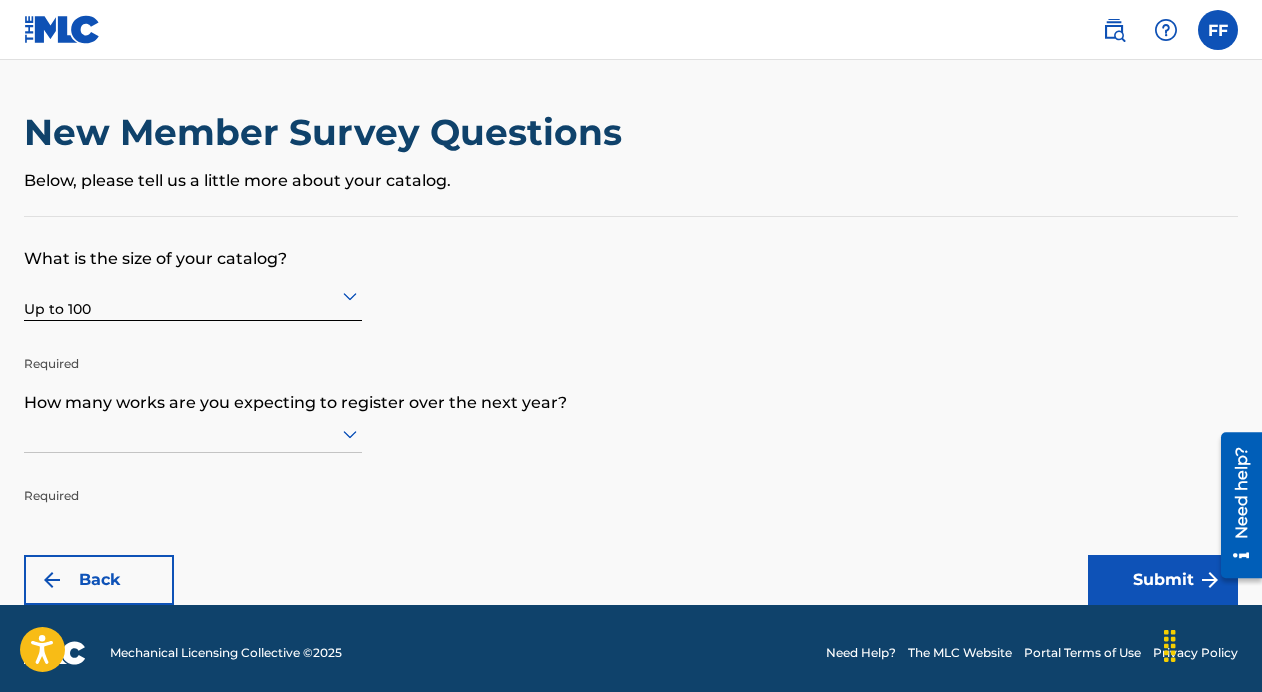 click at bounding box center (193, 433) 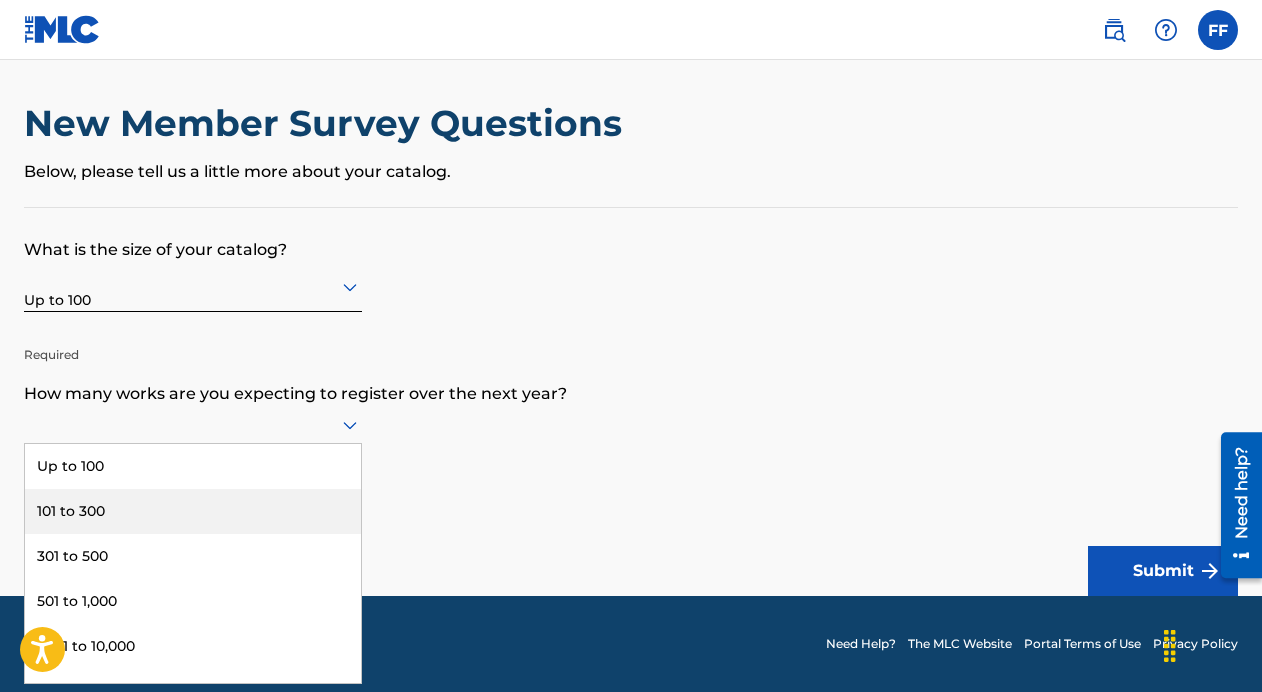 click on "101 to 300" at bounding box center [193, 511] 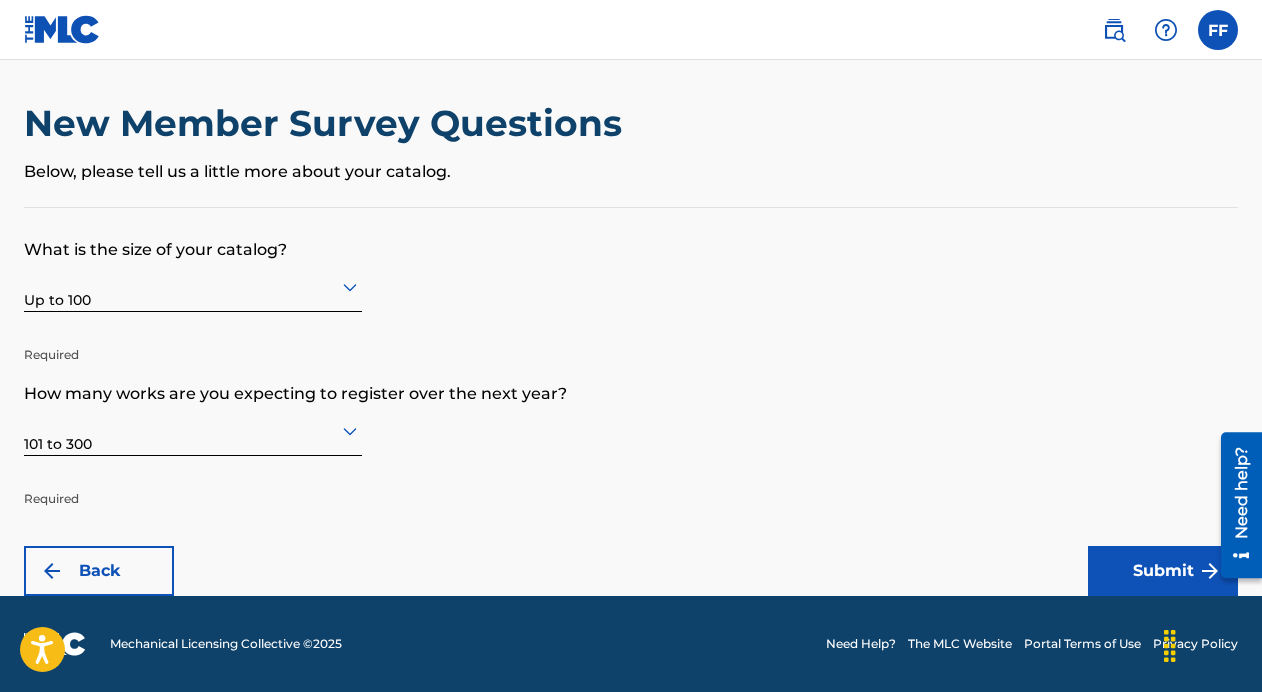 click on "Submit" at bounding box center (1163, 571) 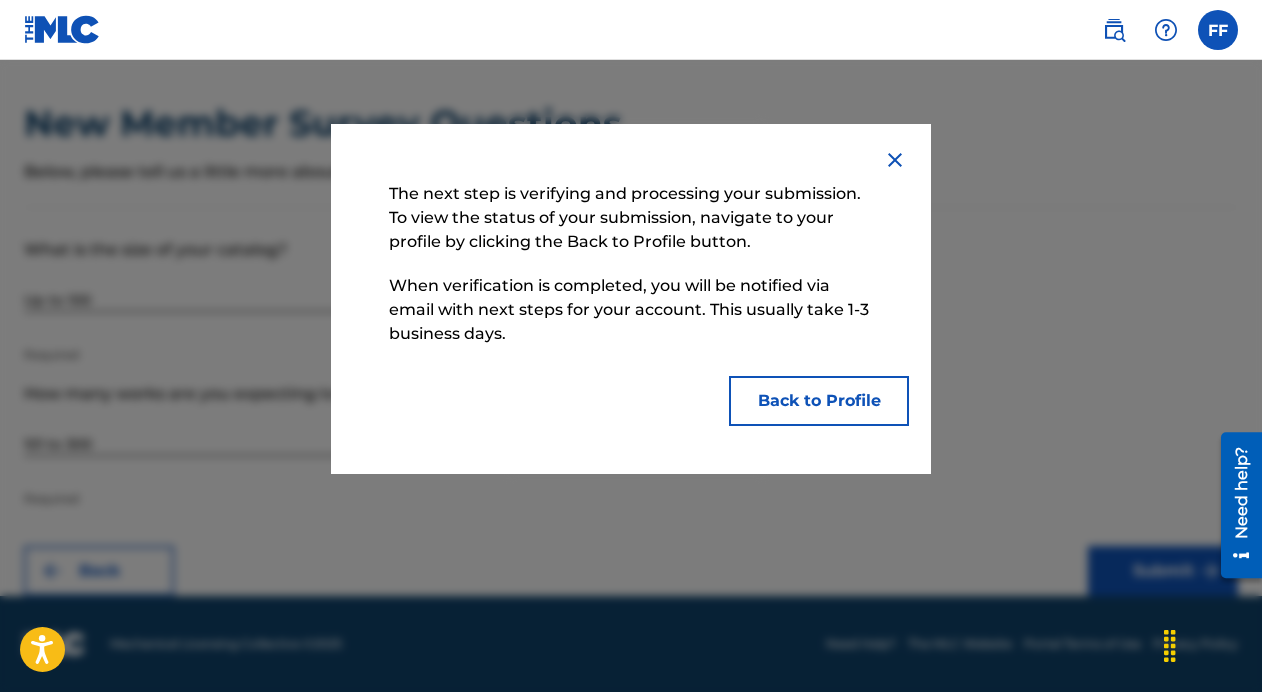 click on "Back to Profile" at bounding box center [819, 401] 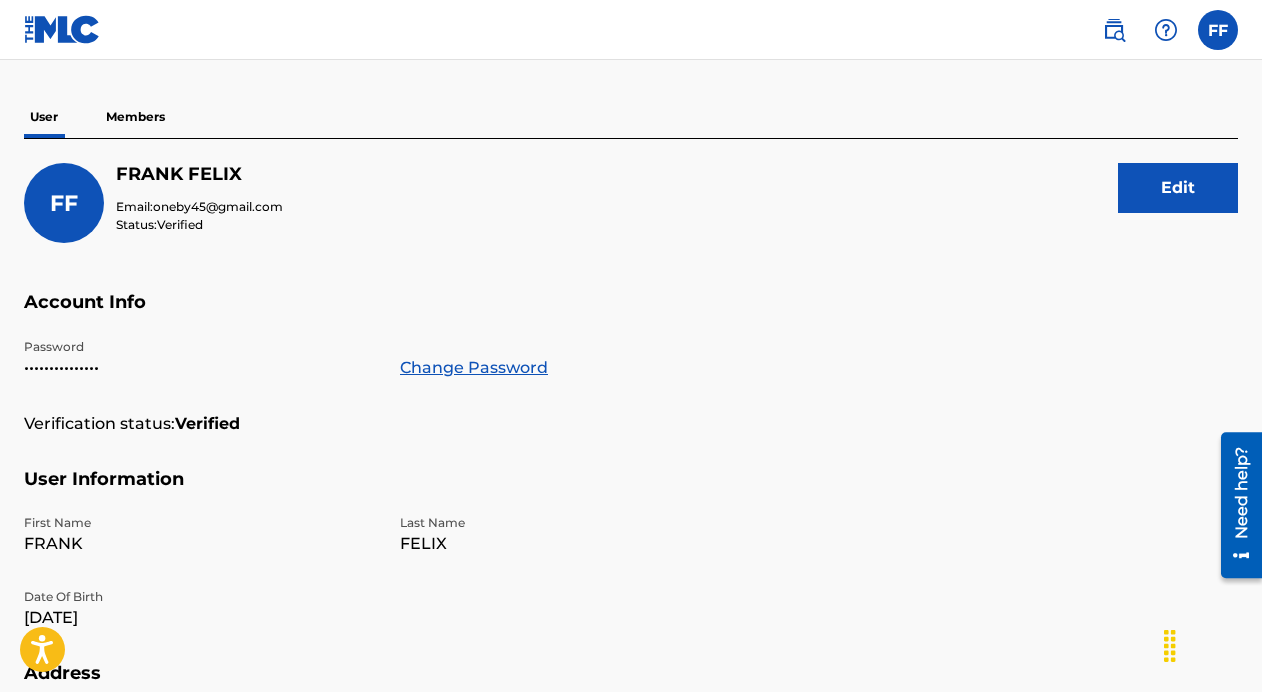 scroll, scrollTop: 0, scrollLeft: 0, axis: both 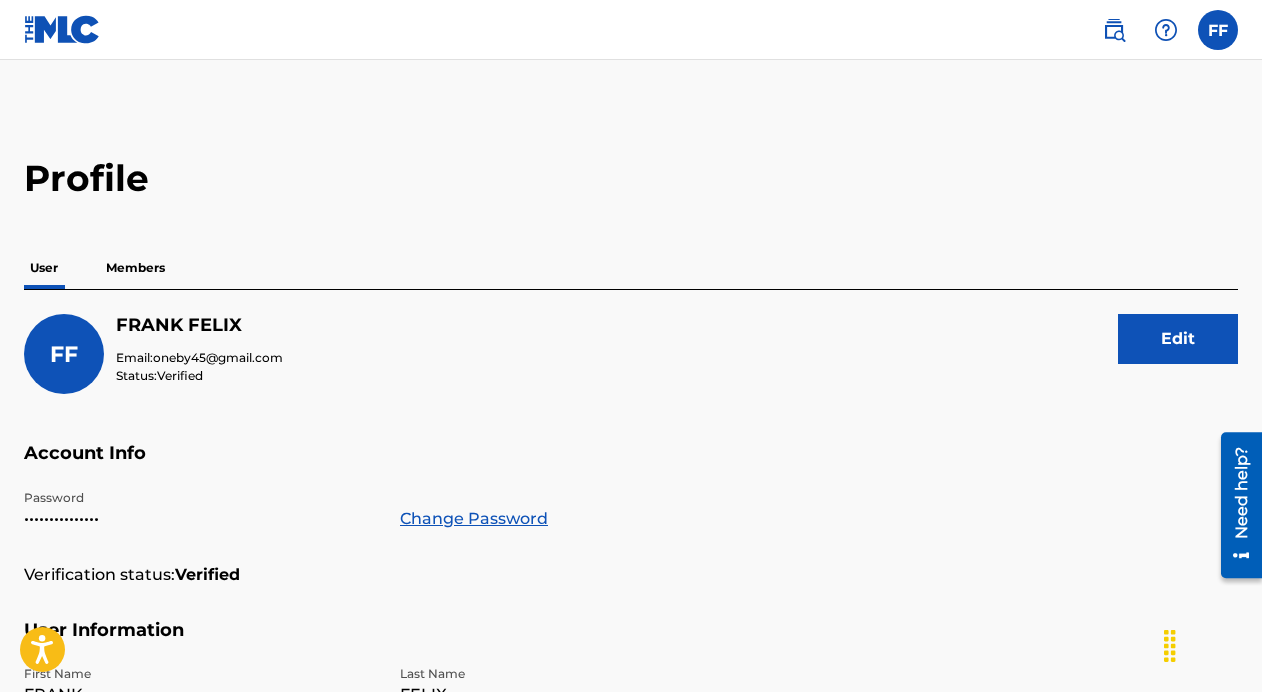 click at bounding box center (62, 29) 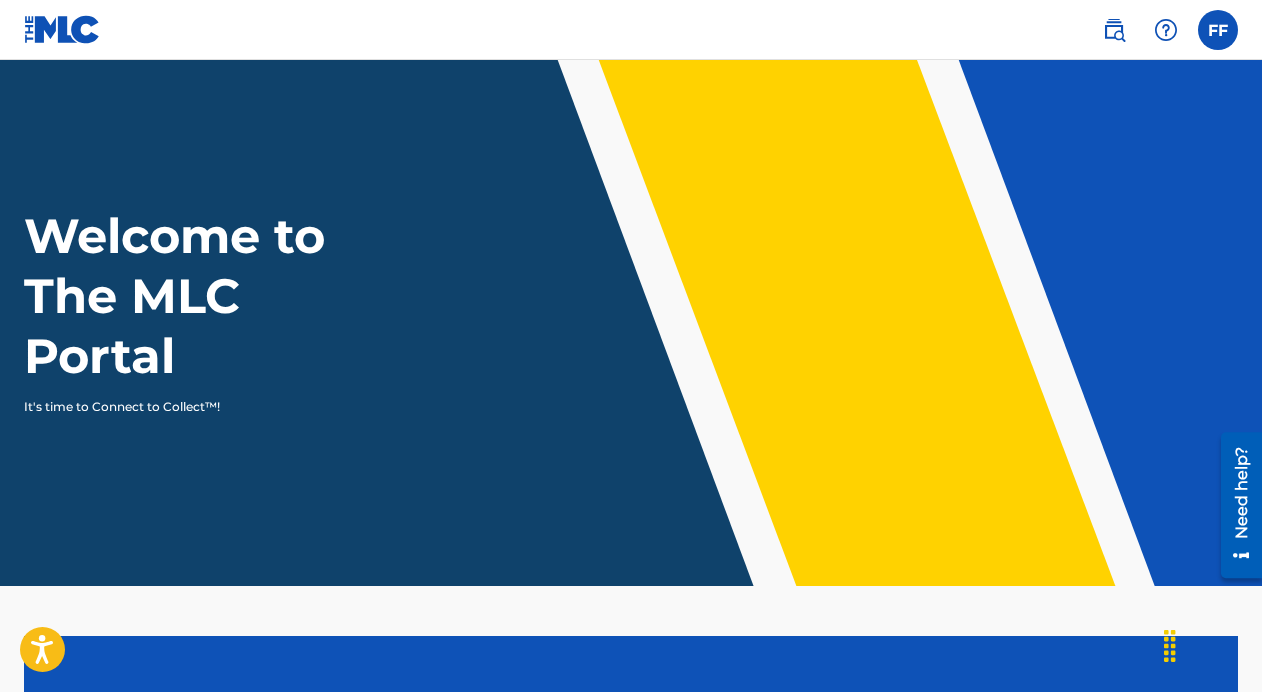 click at bounding box center [1114, 30] 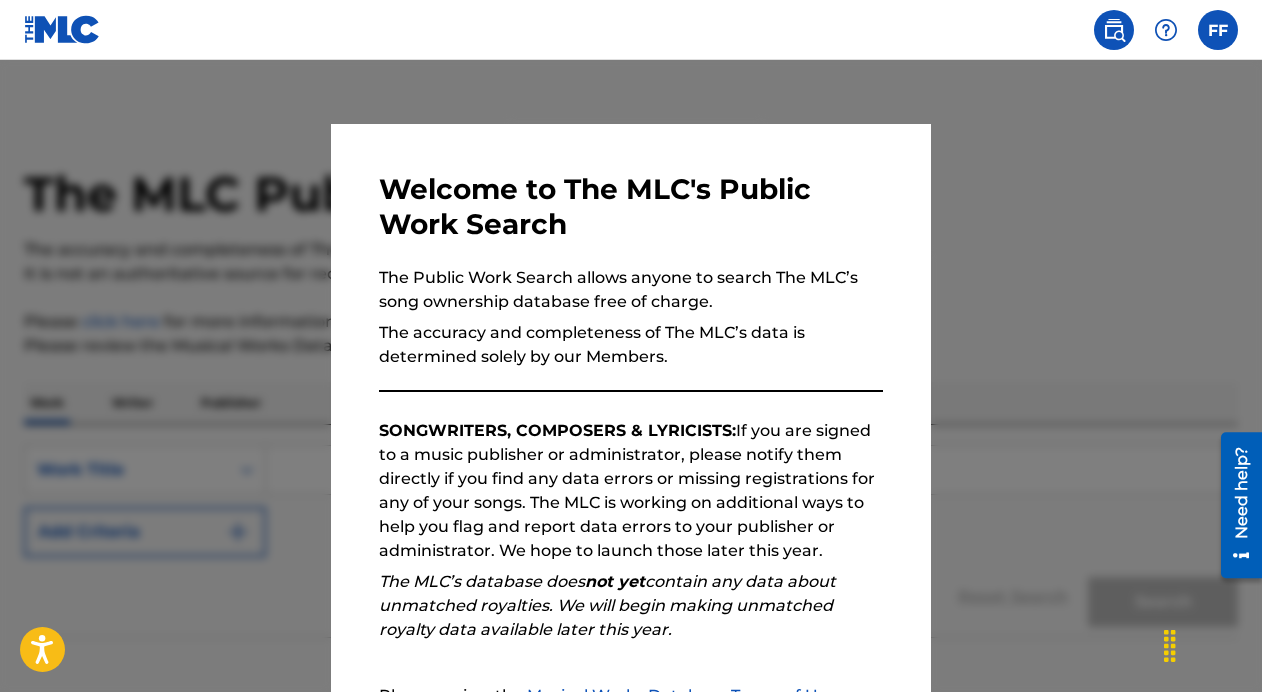 scroll, scrollTop: 223, scrollLeft: 0, axis: vertical 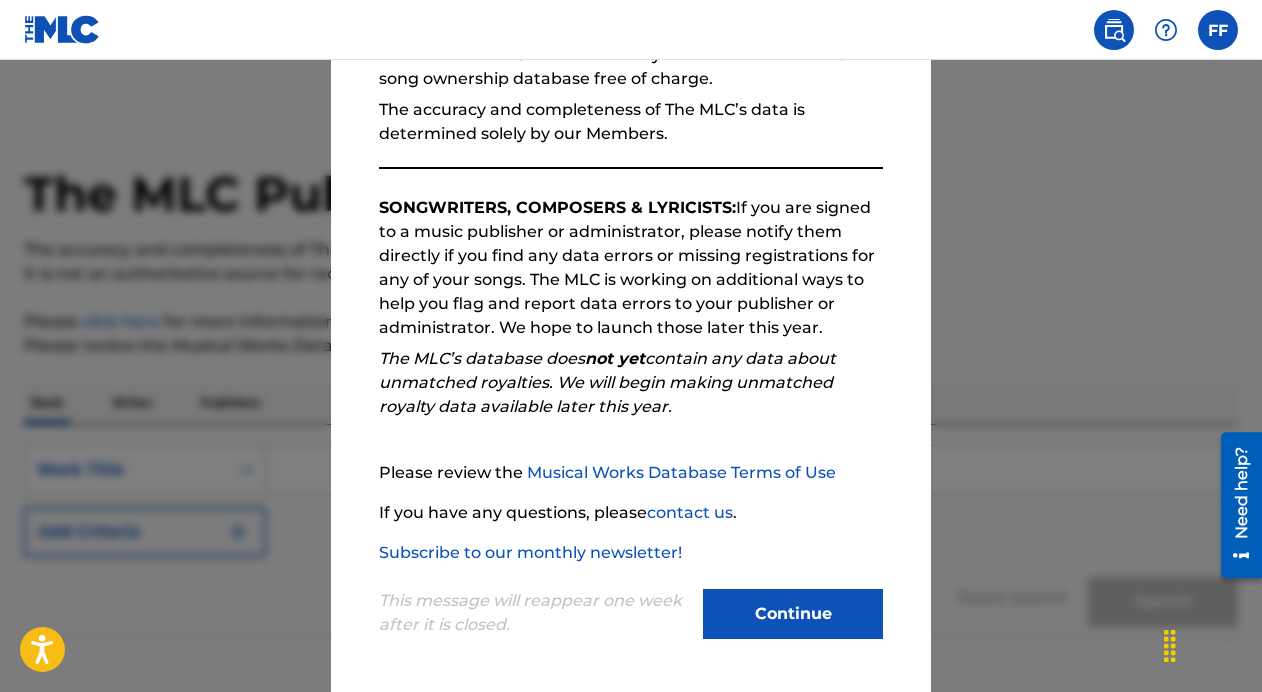 click on "Continue" at bounding box center (793, 614) 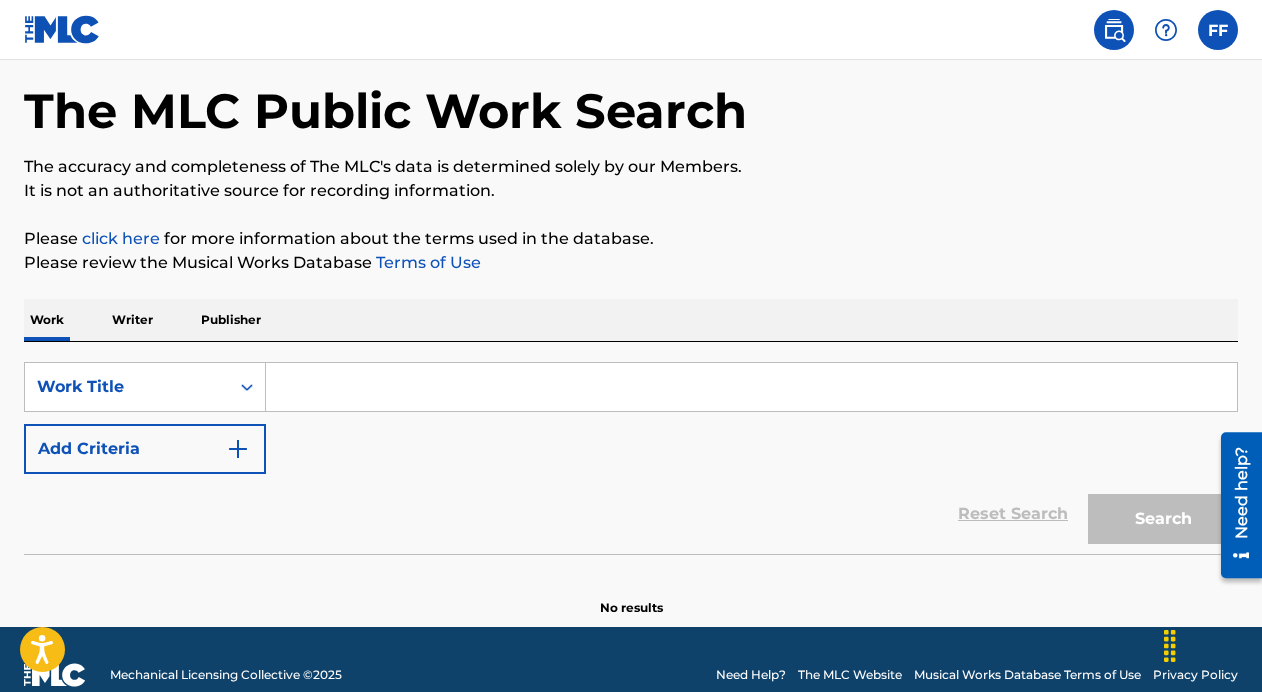 scroll, scrollTop: 86, scrollLeft: 0, axis: vertical 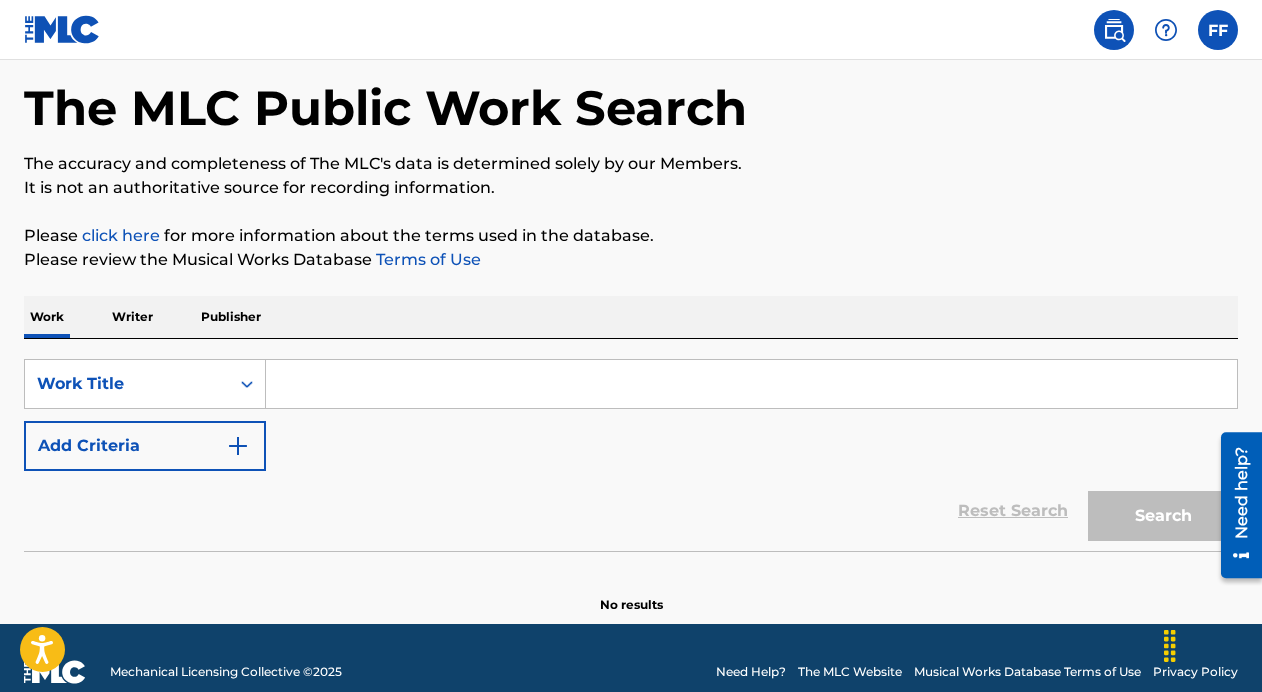 click at bounding box center [751, 384] 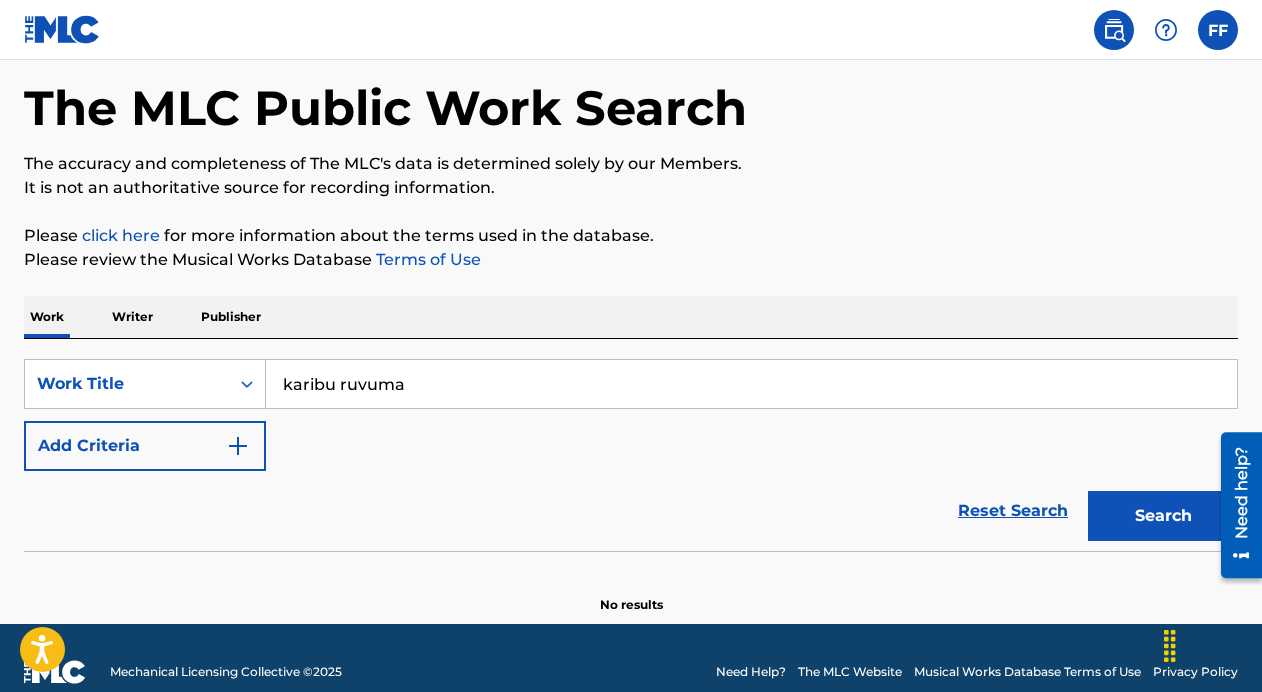 type on "karibu ruvuma" 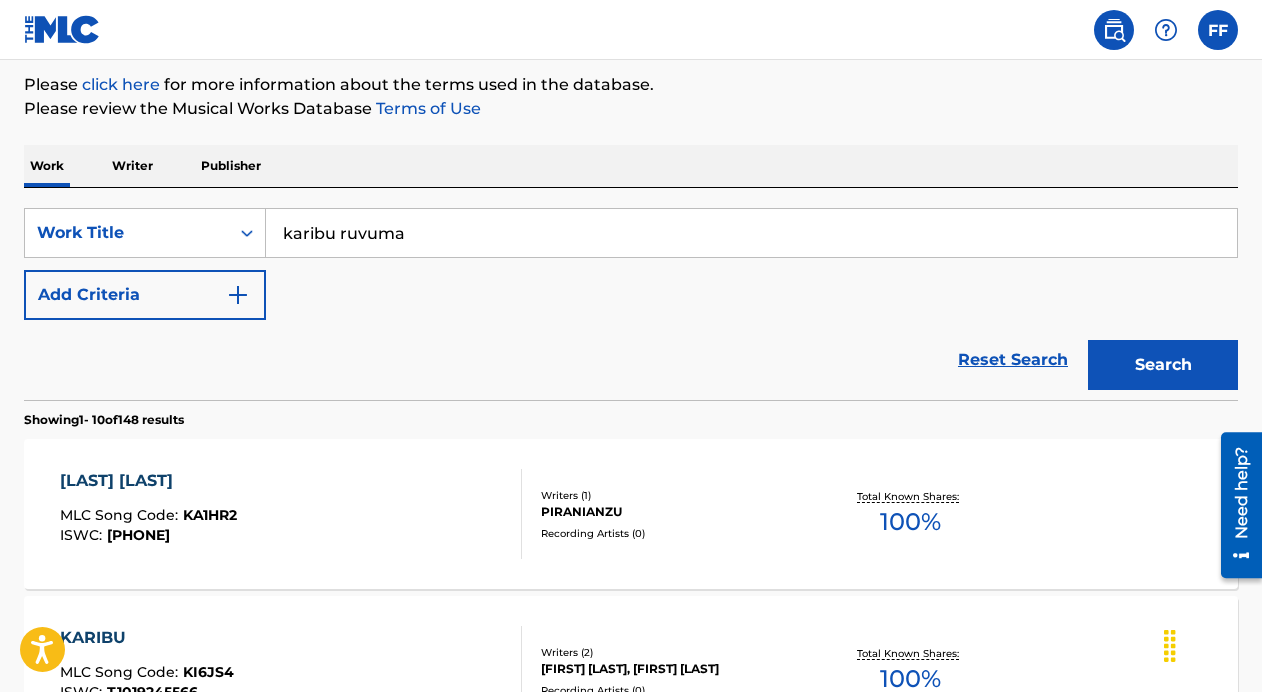 scroll, scrollTop: 0, scrollLeft: 0, axis: both 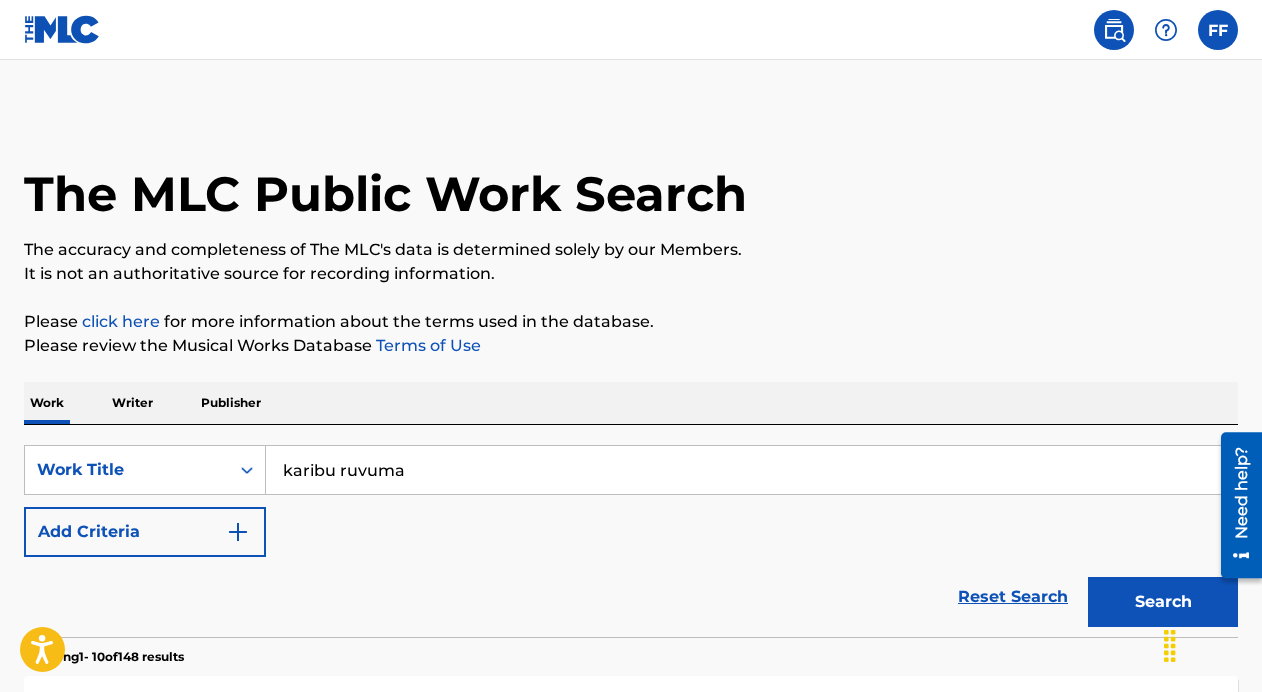 click at bounding box center [238, 532] 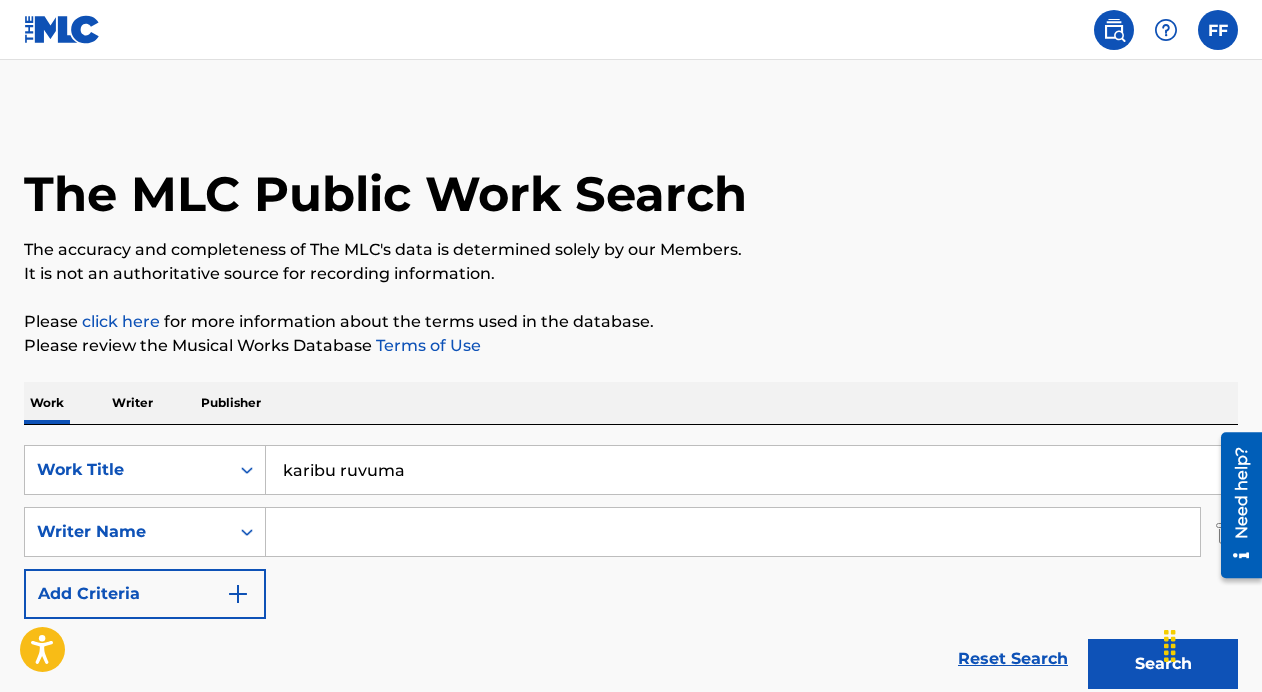 click at bounding box center [733, 532] 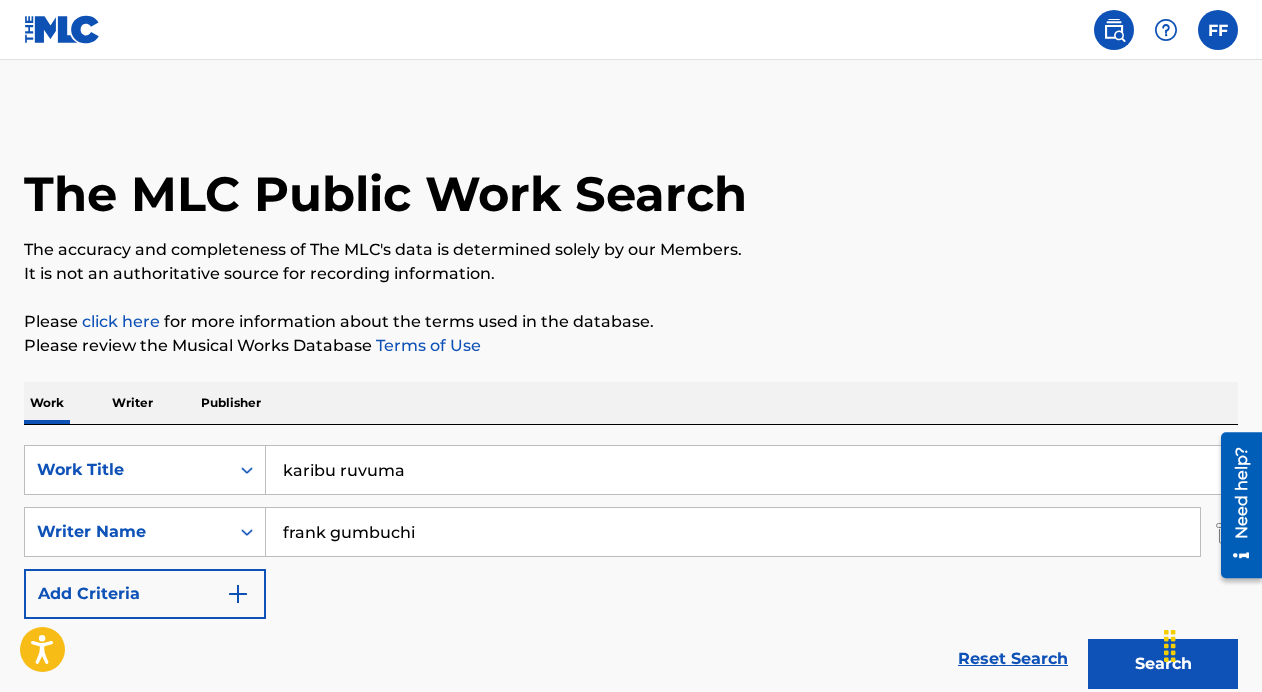 click on "Search" at bounding box center (1163, 664) 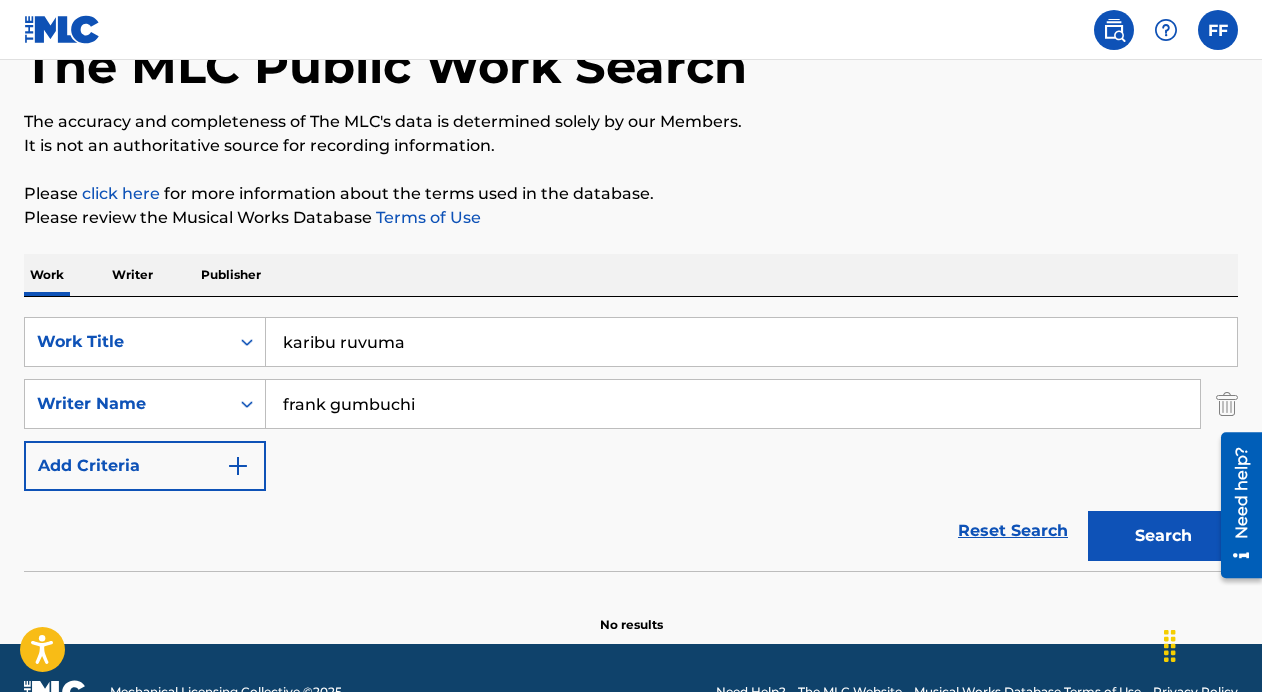 scroll, scrollTop: 176, scrollLeft: 0, axis: vertical 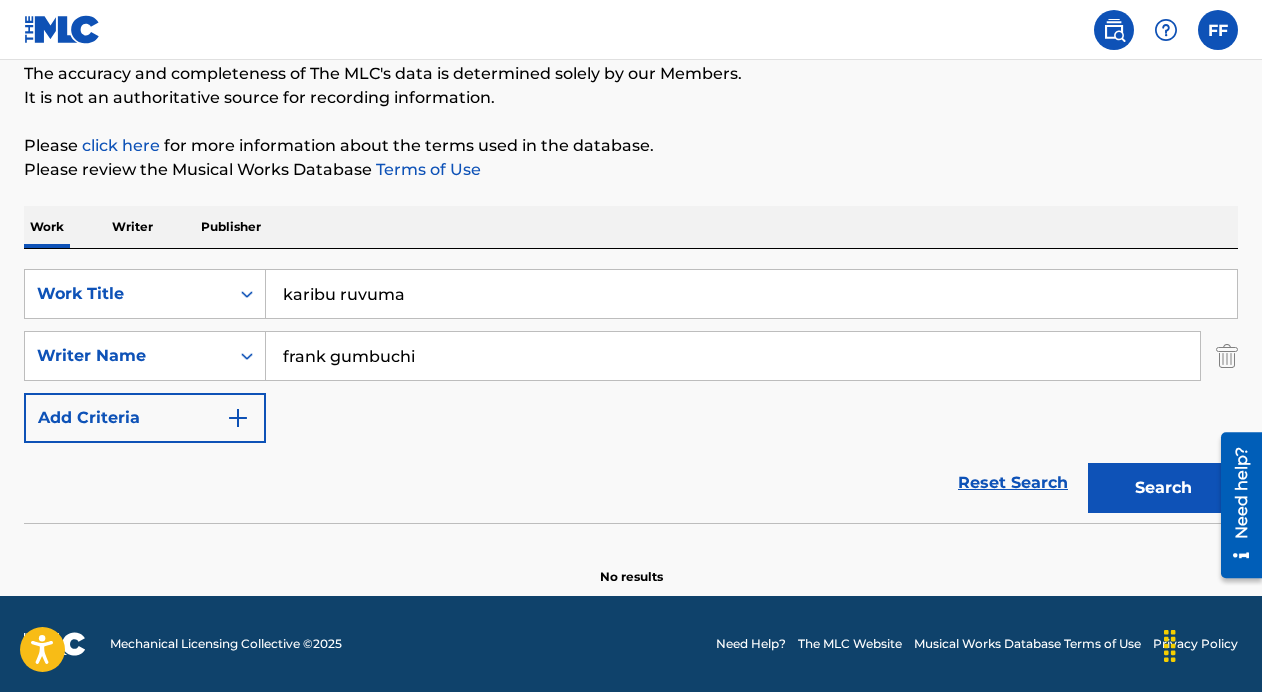 click on "frank gumbuchi" at bounding box center [733, 356] 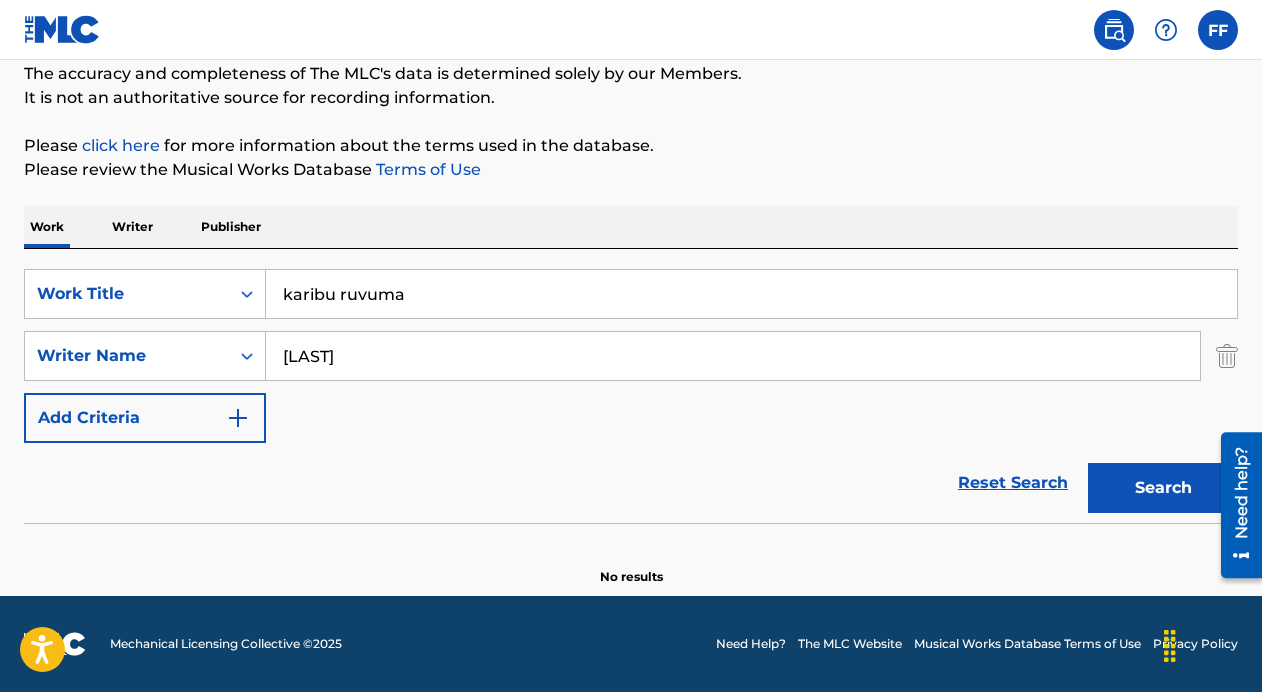 type on "[LAST]" 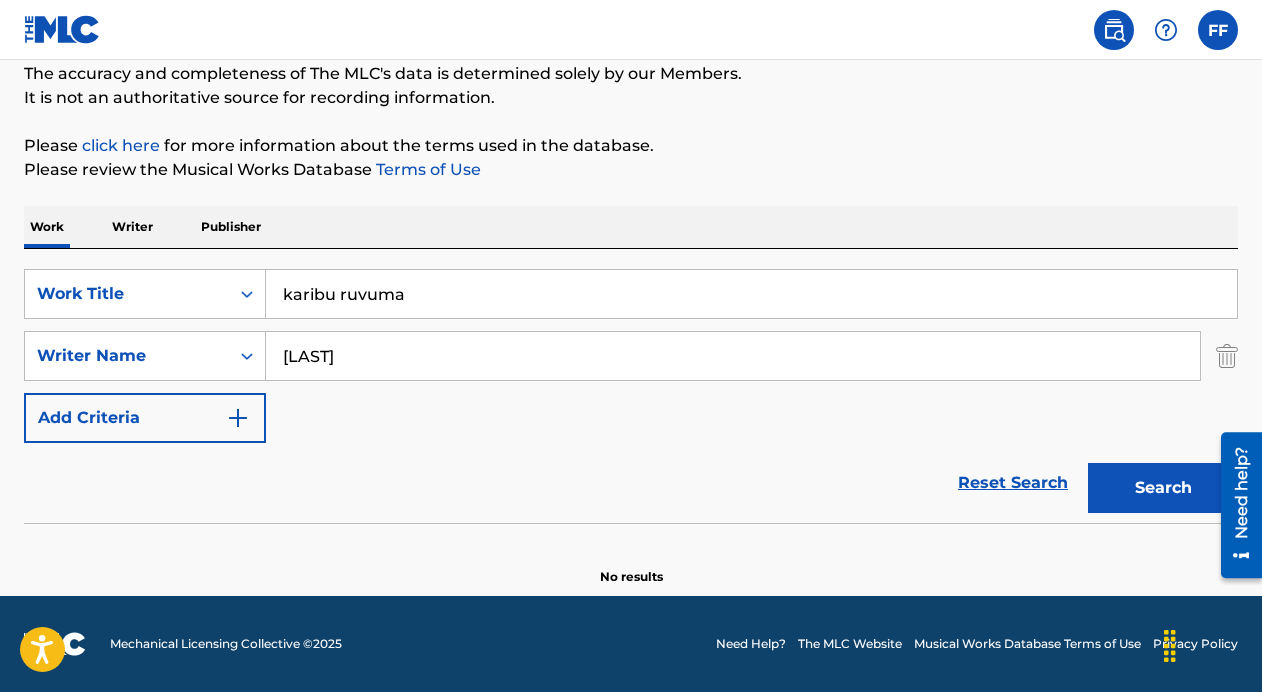 click on "[LAST]" at bounding box center [733, 356] 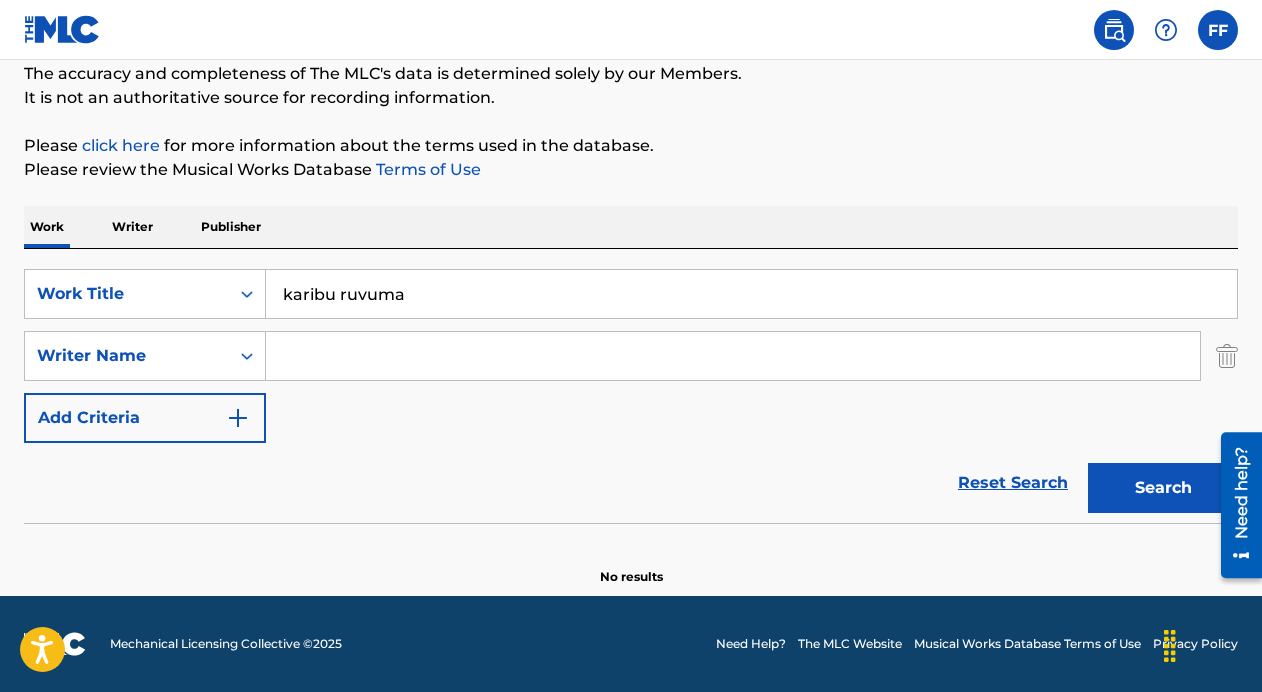 type 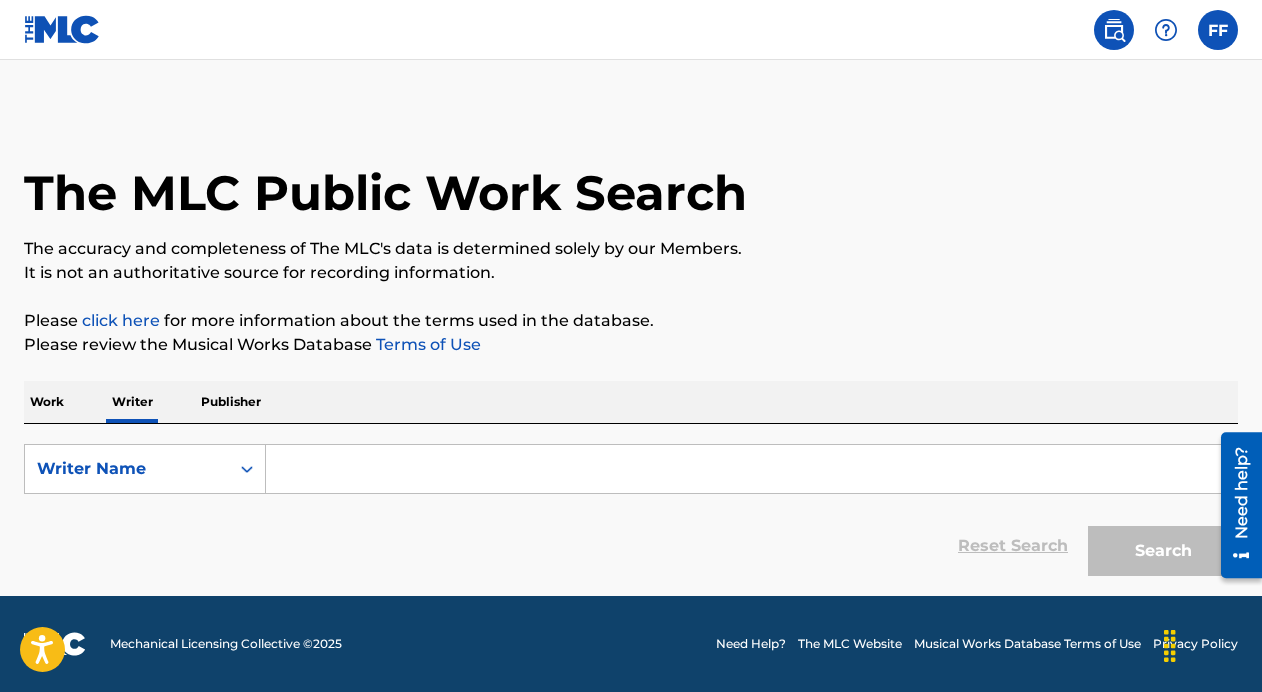 scroll, scrollTop: 0, scrollLeft: 0, axis: both 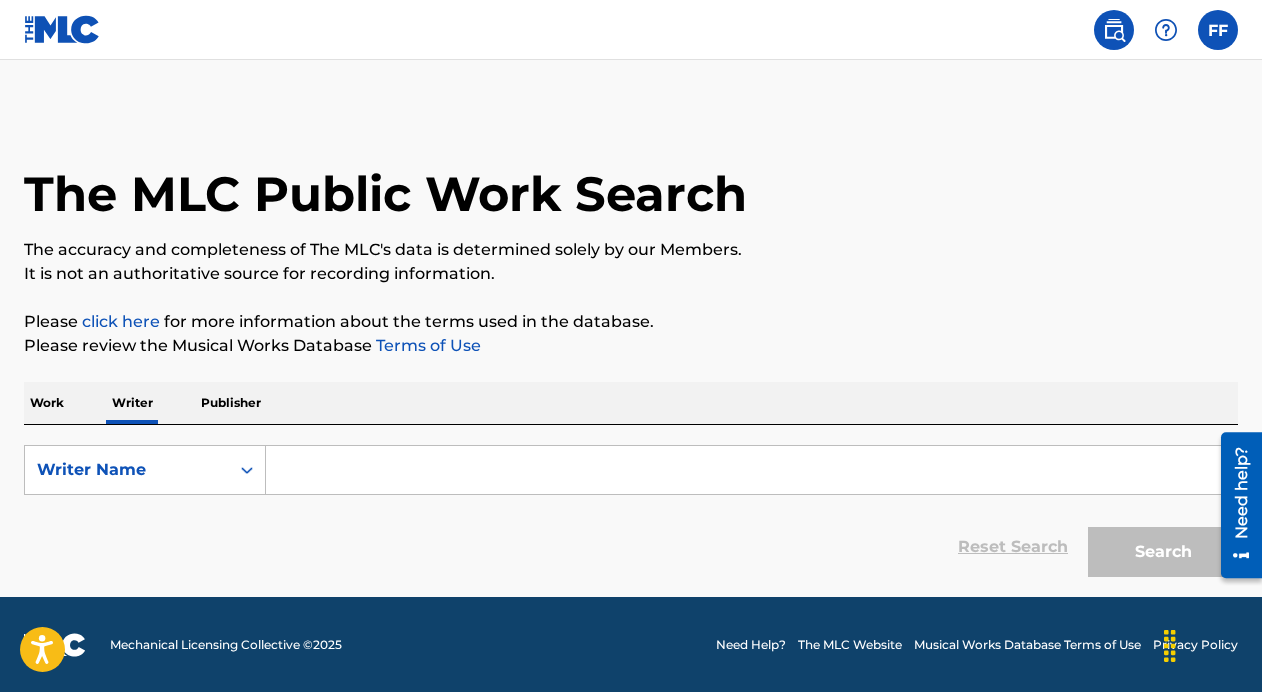 click at bounding box center (751, 470) 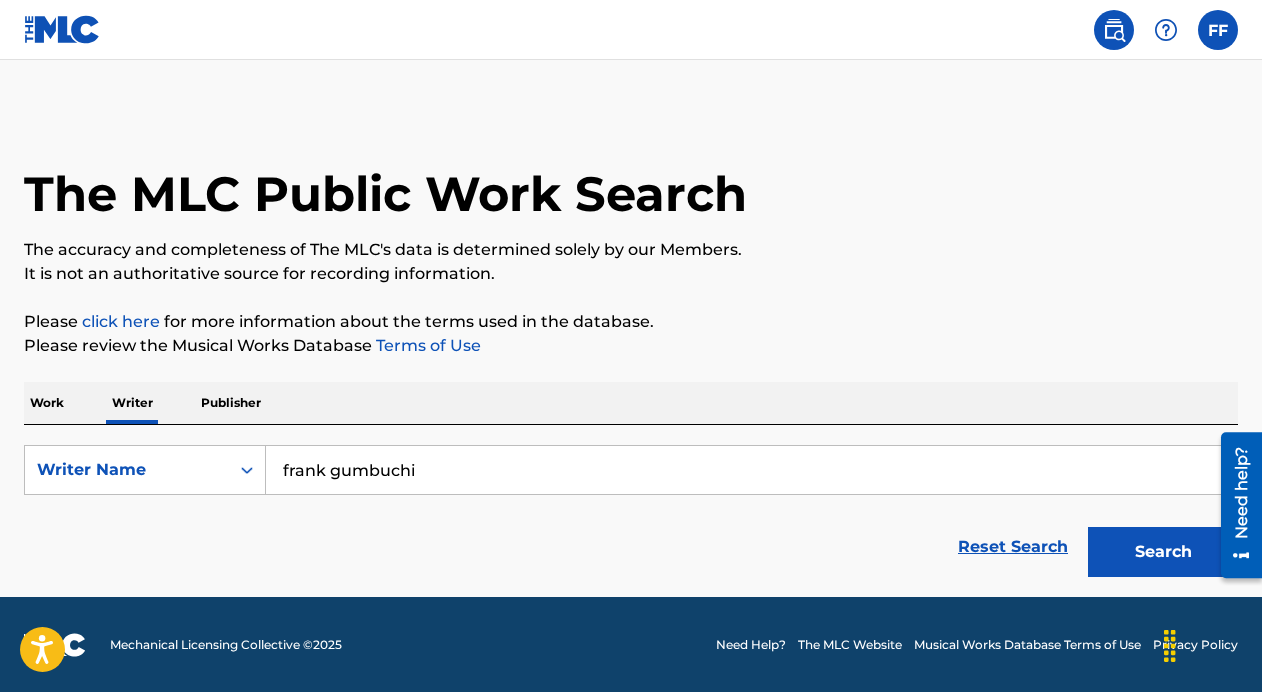 click on "Search" at bounding box center [1163, 552] 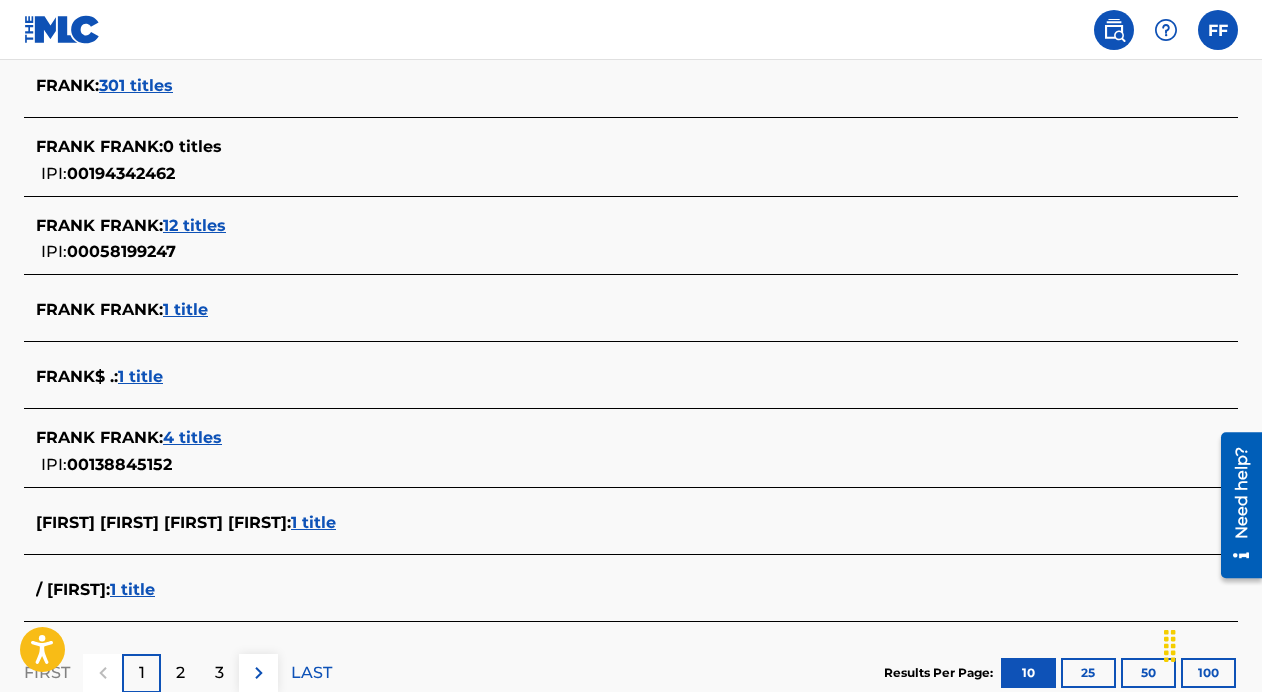 scroll, scrollTop: 840, scrollLeft: 0, axis: vertical 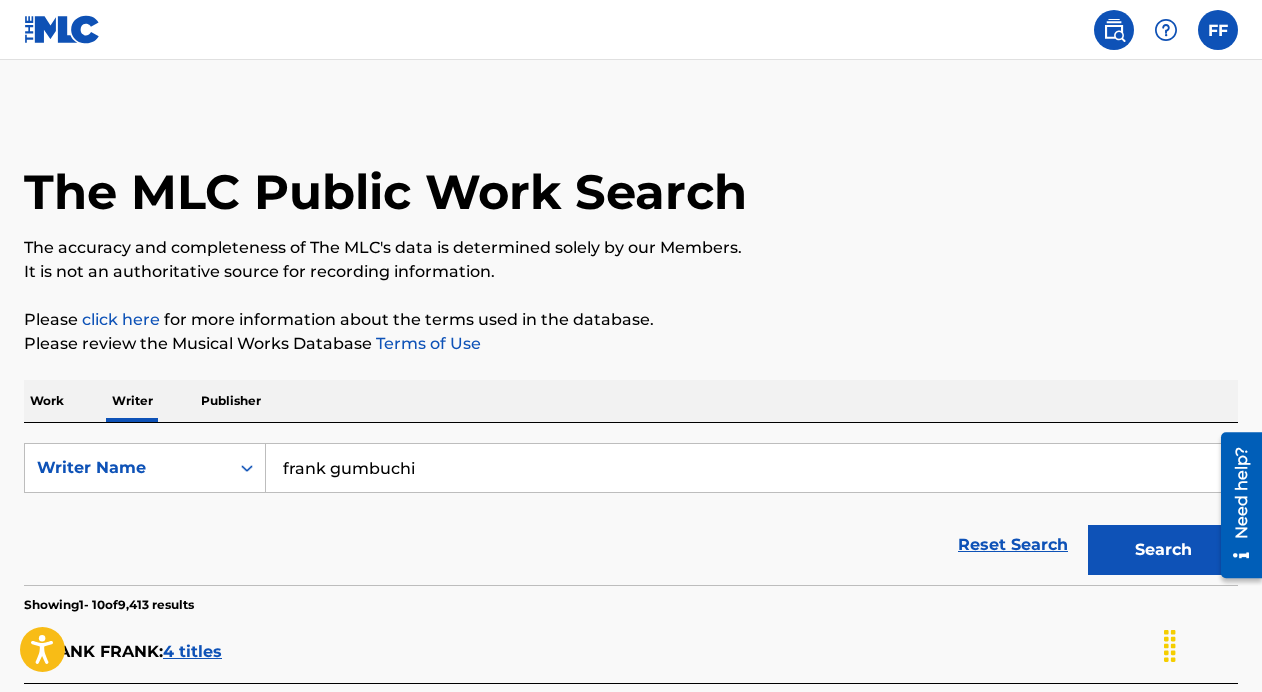 click on "frank gumbuchi" at bounding box center (751, 468) 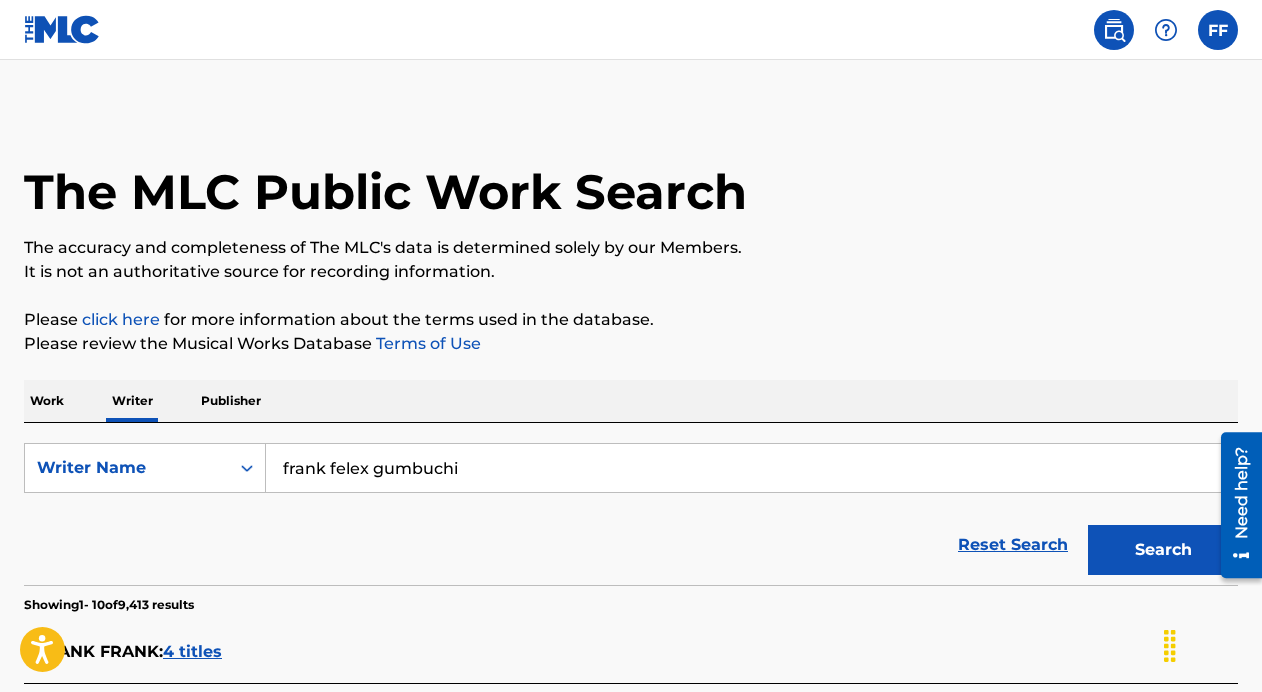 type on "frank felex gumbuchi" 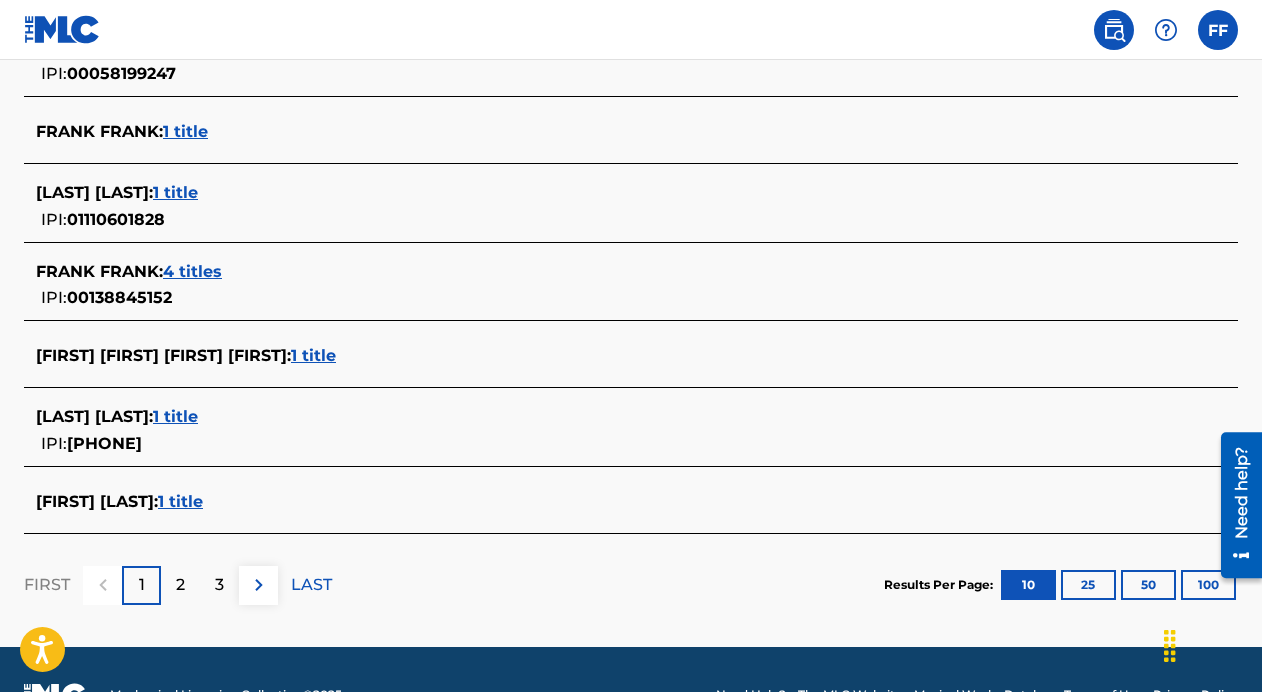 scroll, scrollTop: 814, scrollLeft: 0, axis: vertical 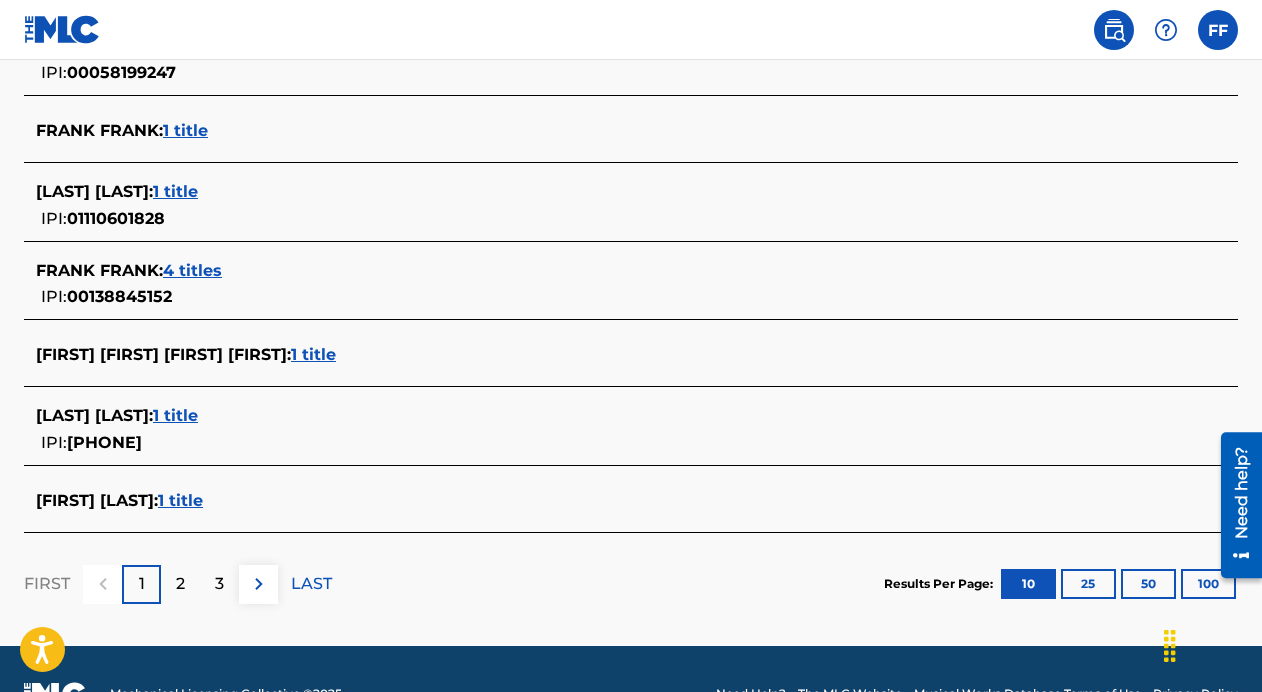 click on "2" at bounding box center (180, 584) 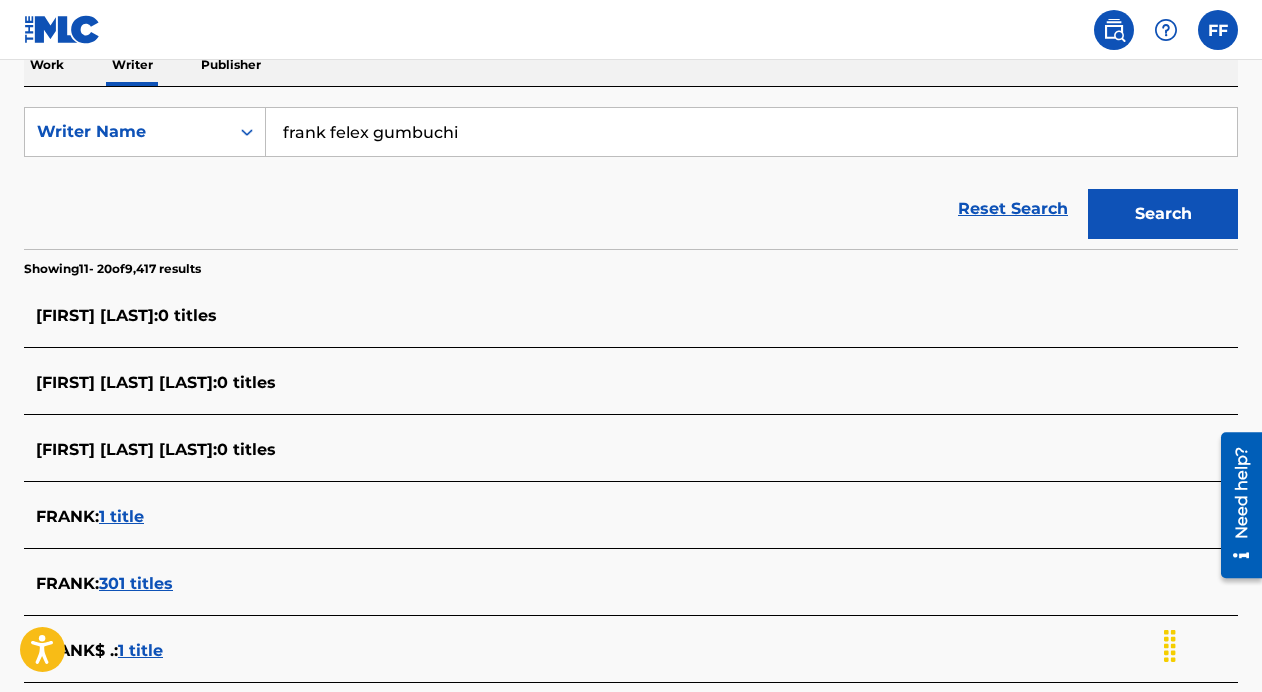 scroll, scrollTop: 242, scrollLeft: 0, axis: vertical 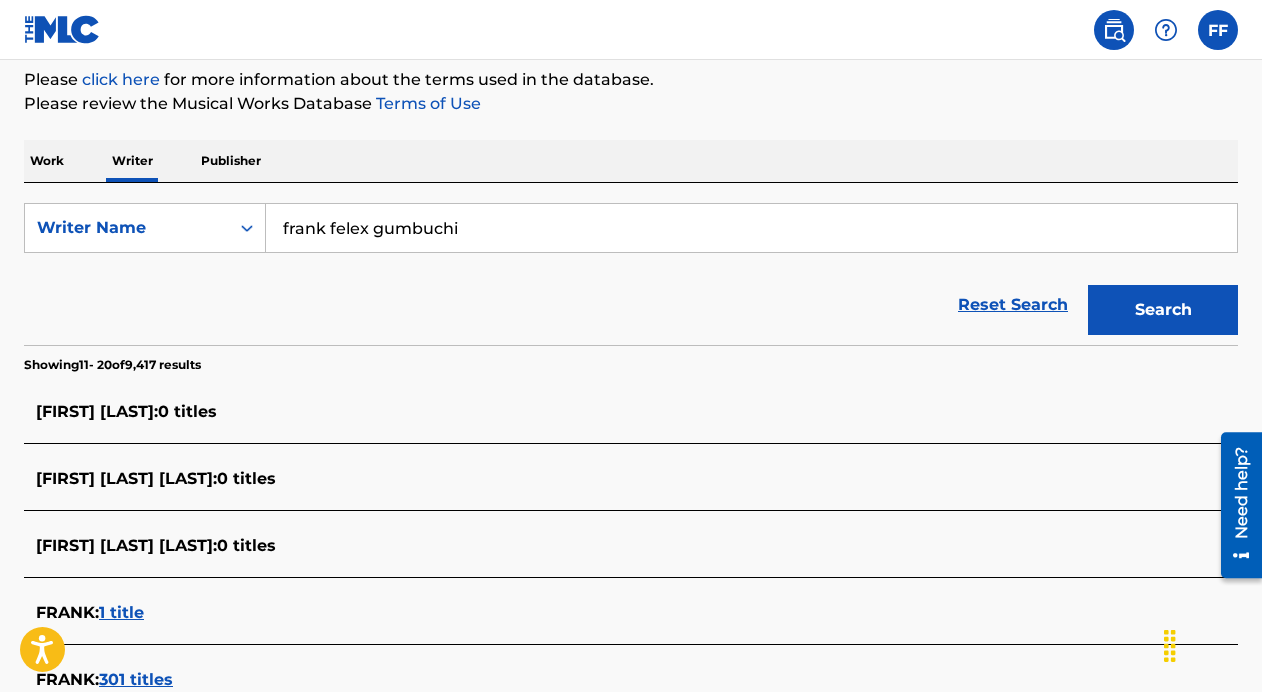 click on "Publisher" at bounding box center [231, 161] 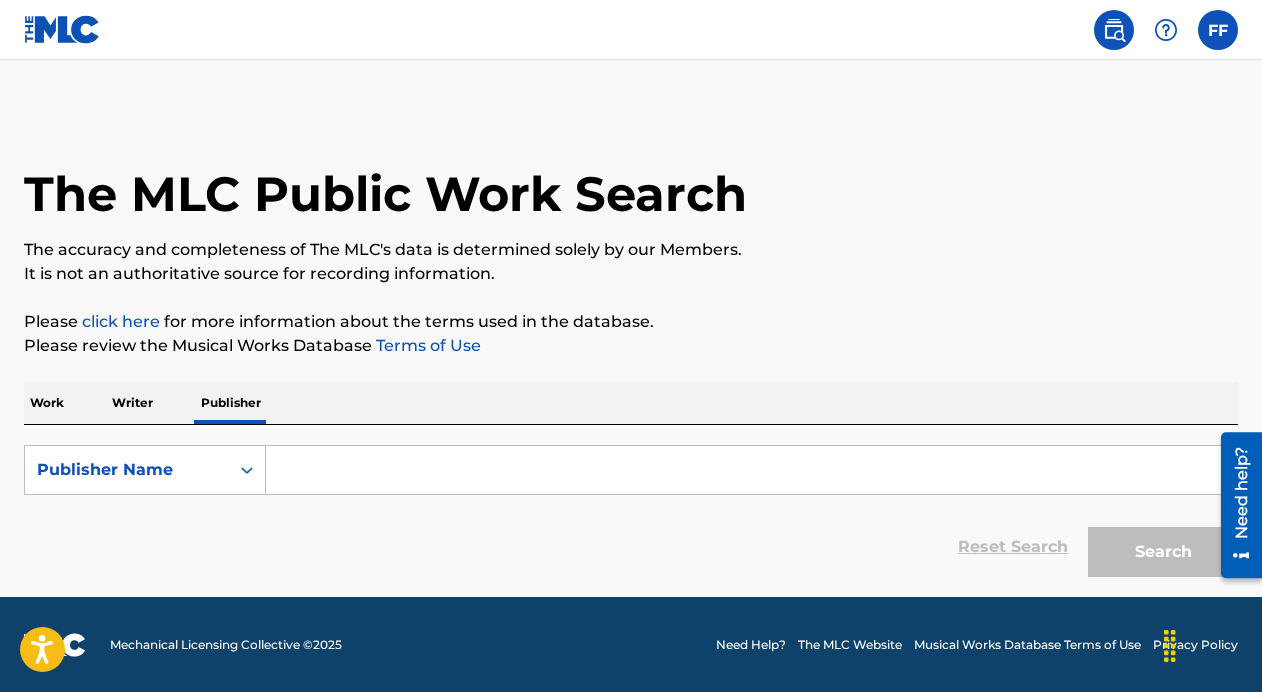scroll, scrollTop: 1, scrollLeft: 0, axis: vertical 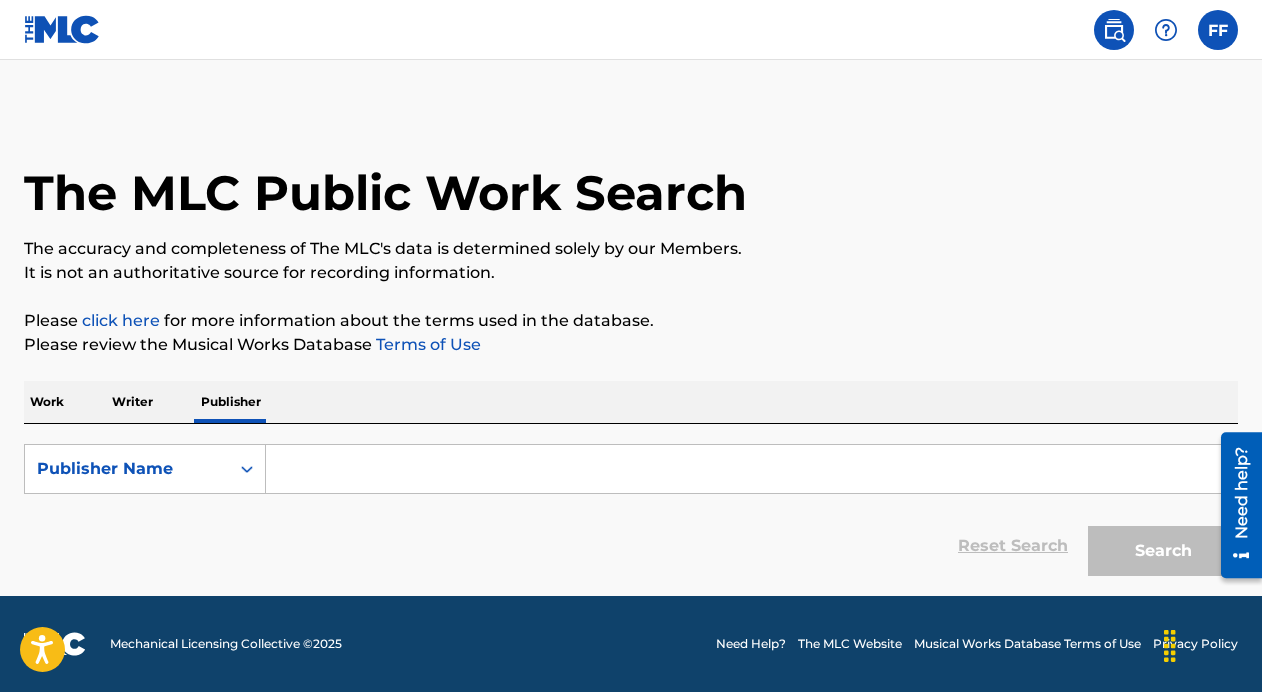 click on "Work" at bounding box center [47, 402] 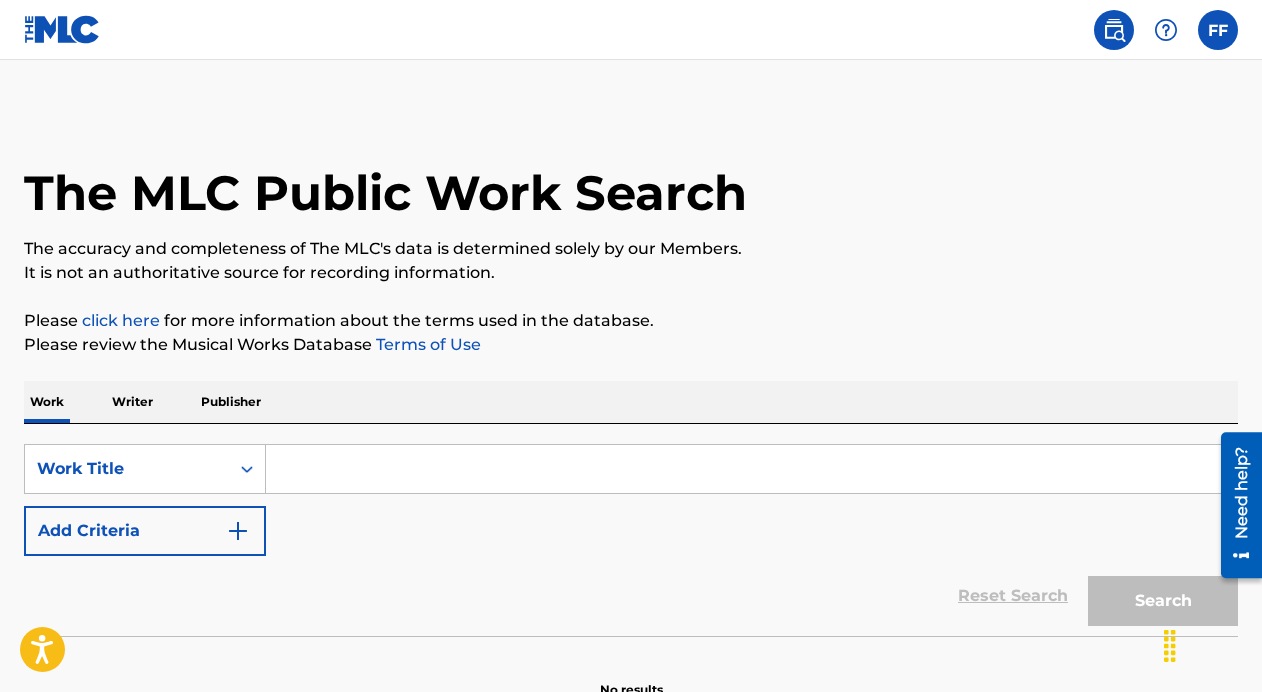 scroll, scrollTop: 0, scrollLeft: 0, axis: both 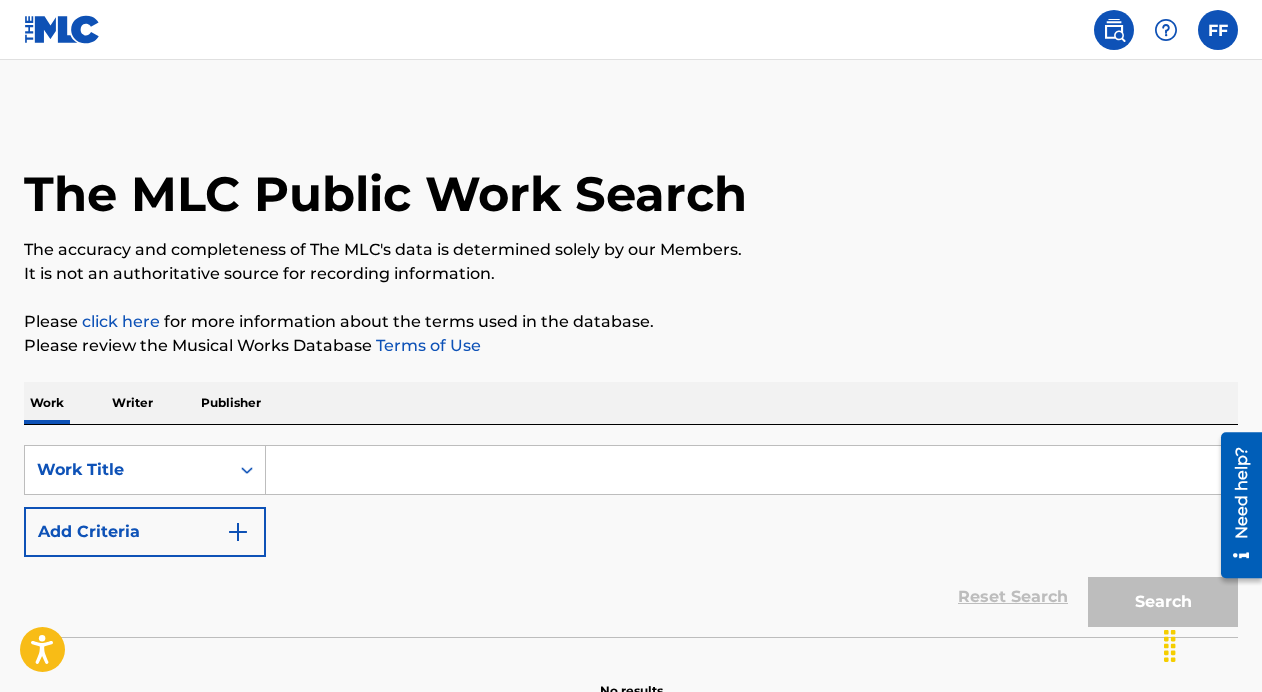 click at bounding box center [751, 470] 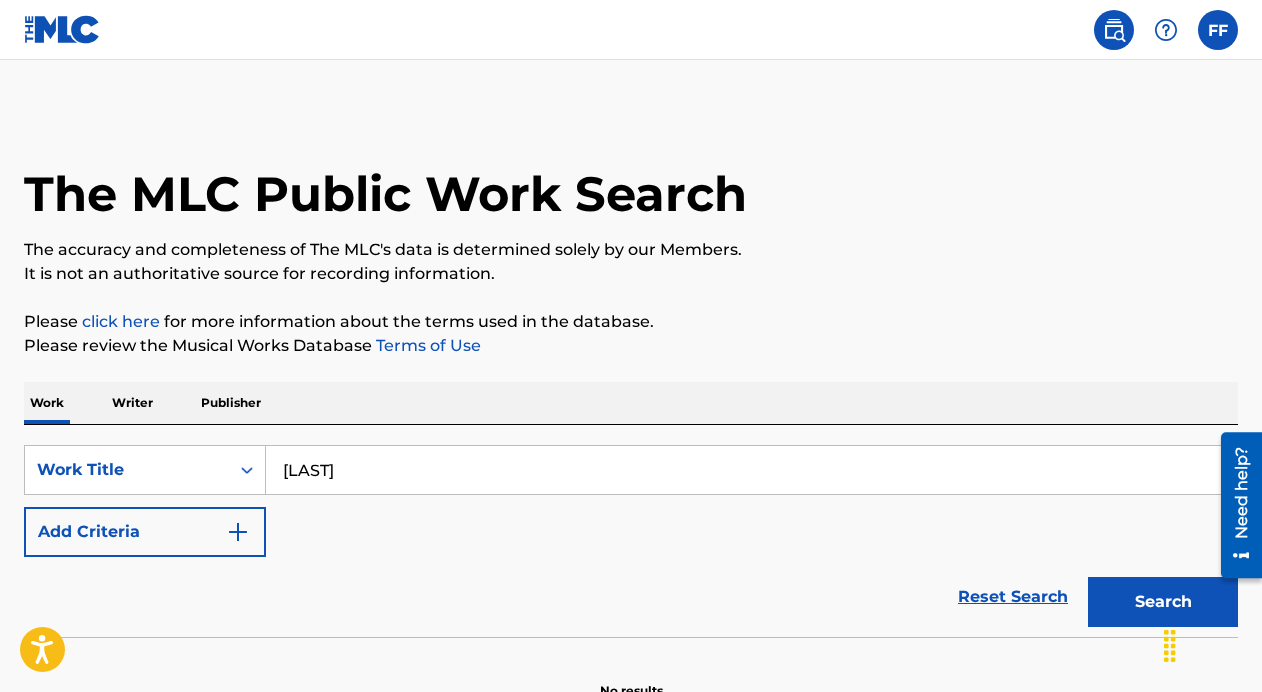 click on "Search" at bounding box center (1163, 602) 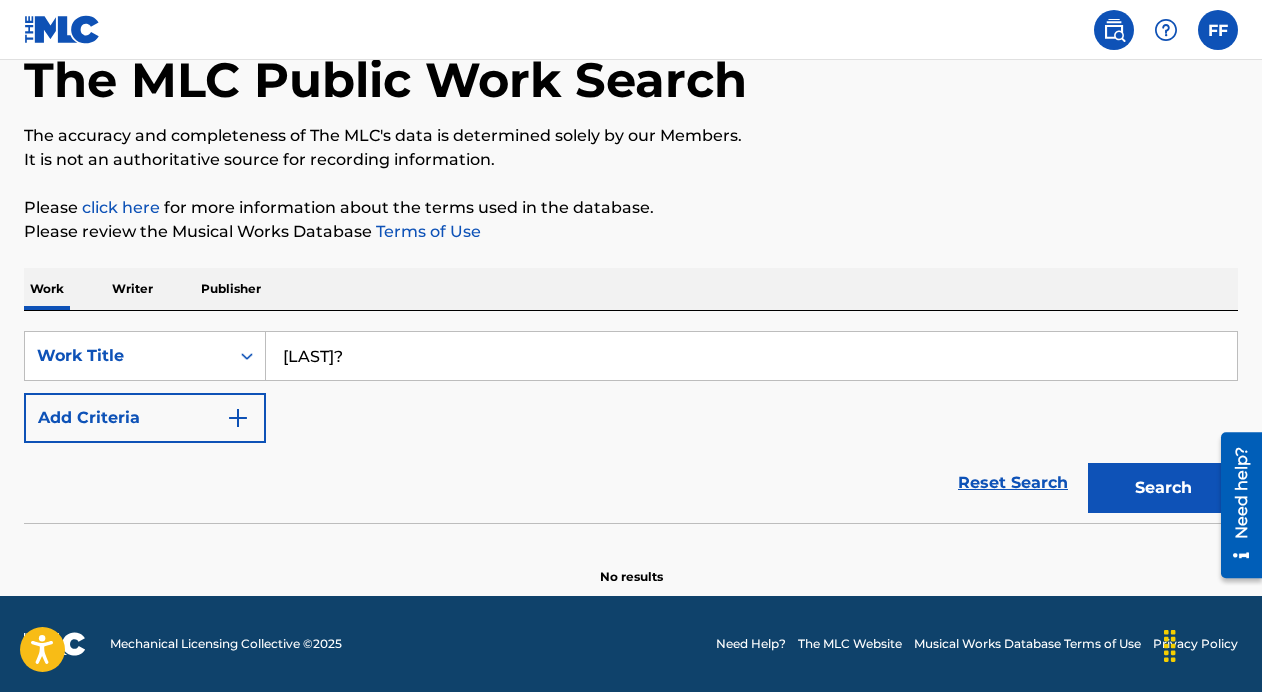 type on "[LAST]?" 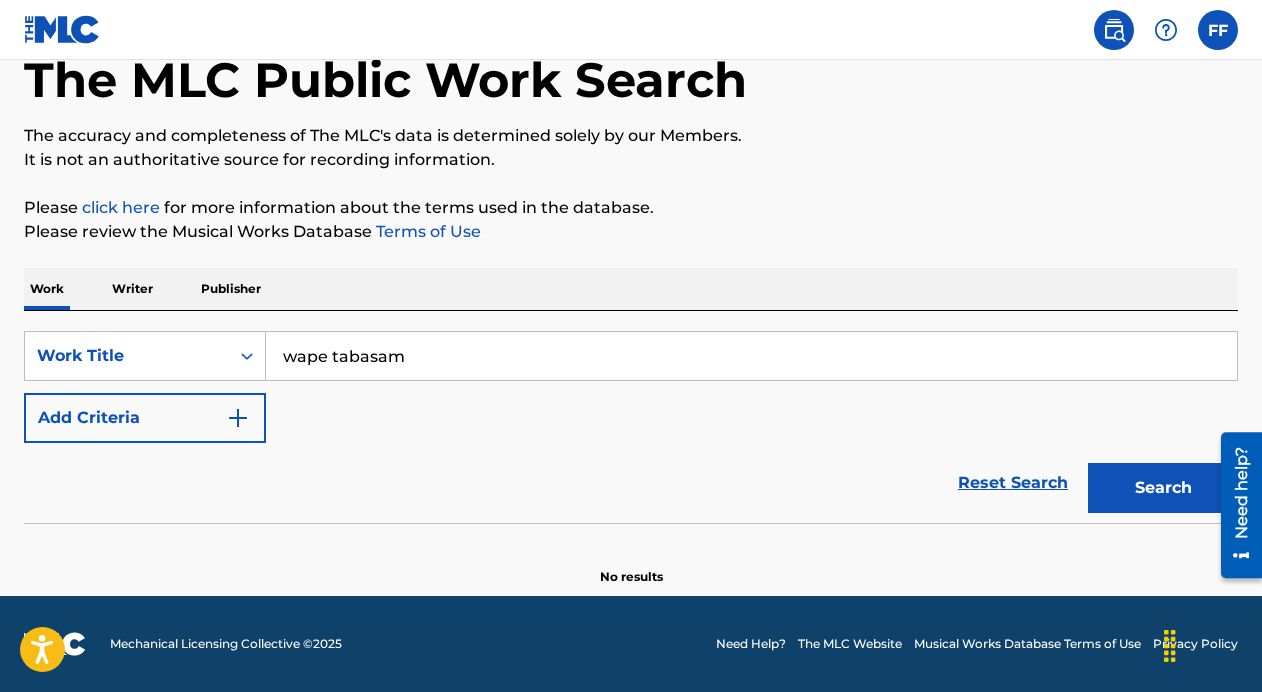type on "wape tabasam" 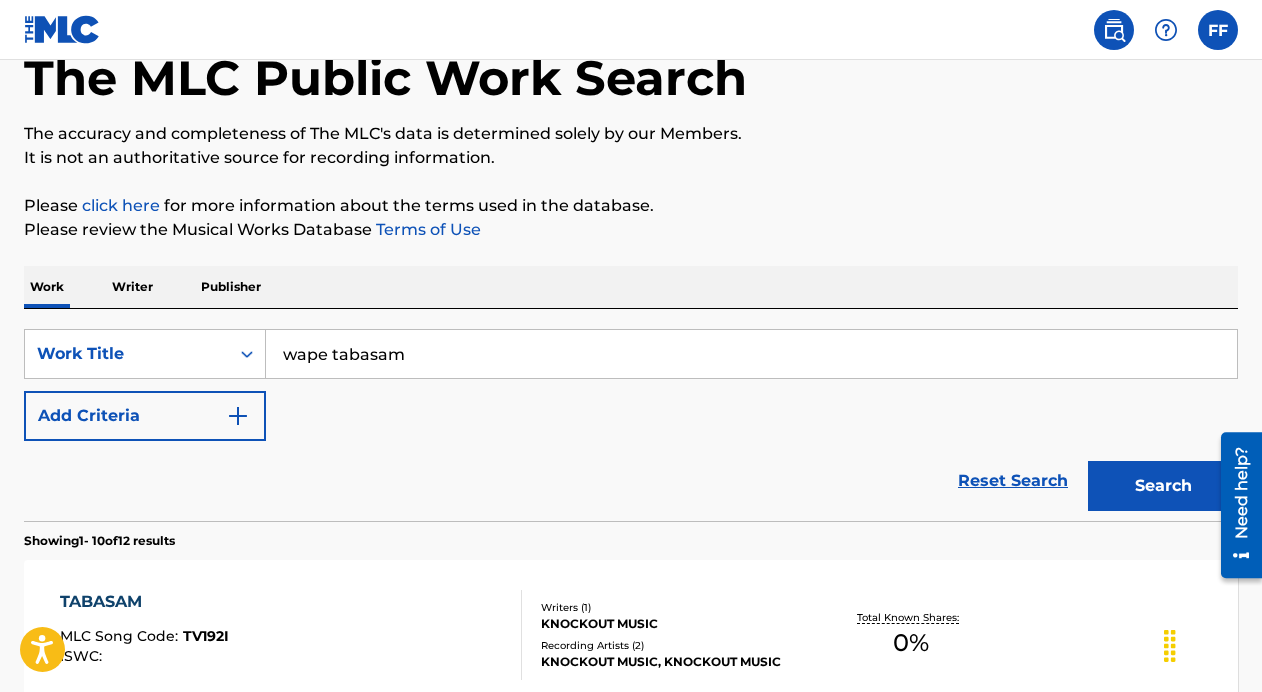 scroll, scrollTop: 0, scrollLeft: 0, axis: both 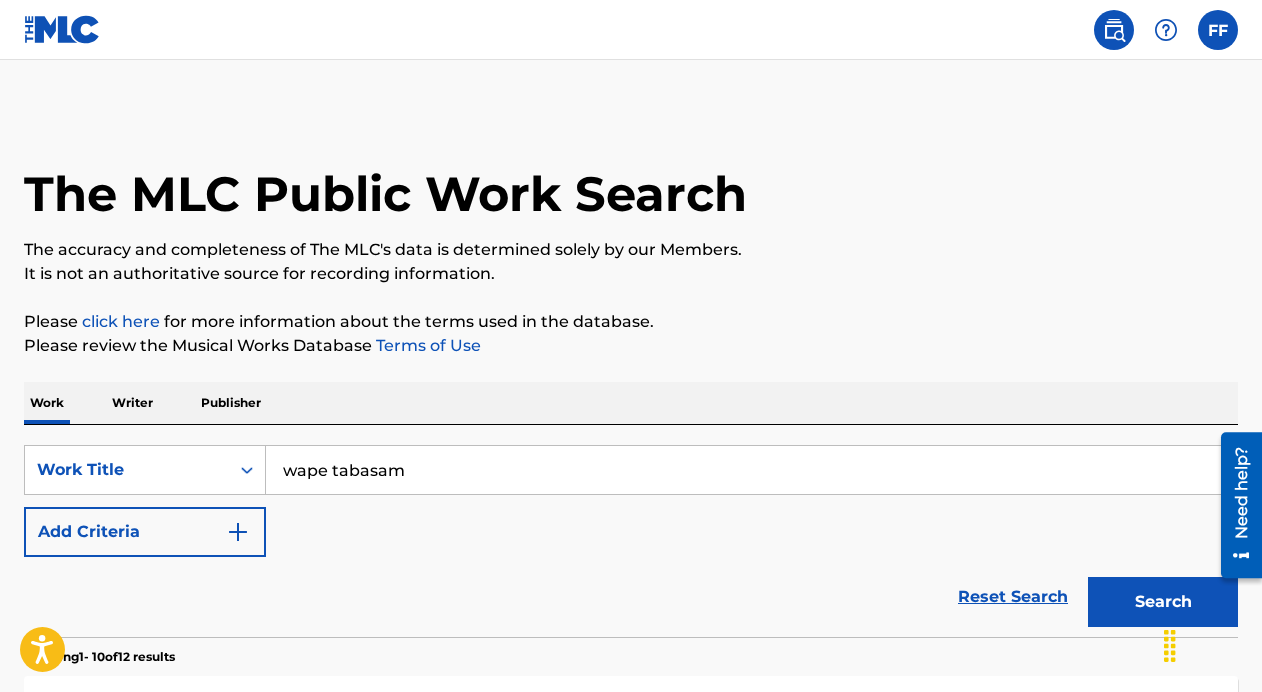 click on "Work" at bounding box center [47, 403] 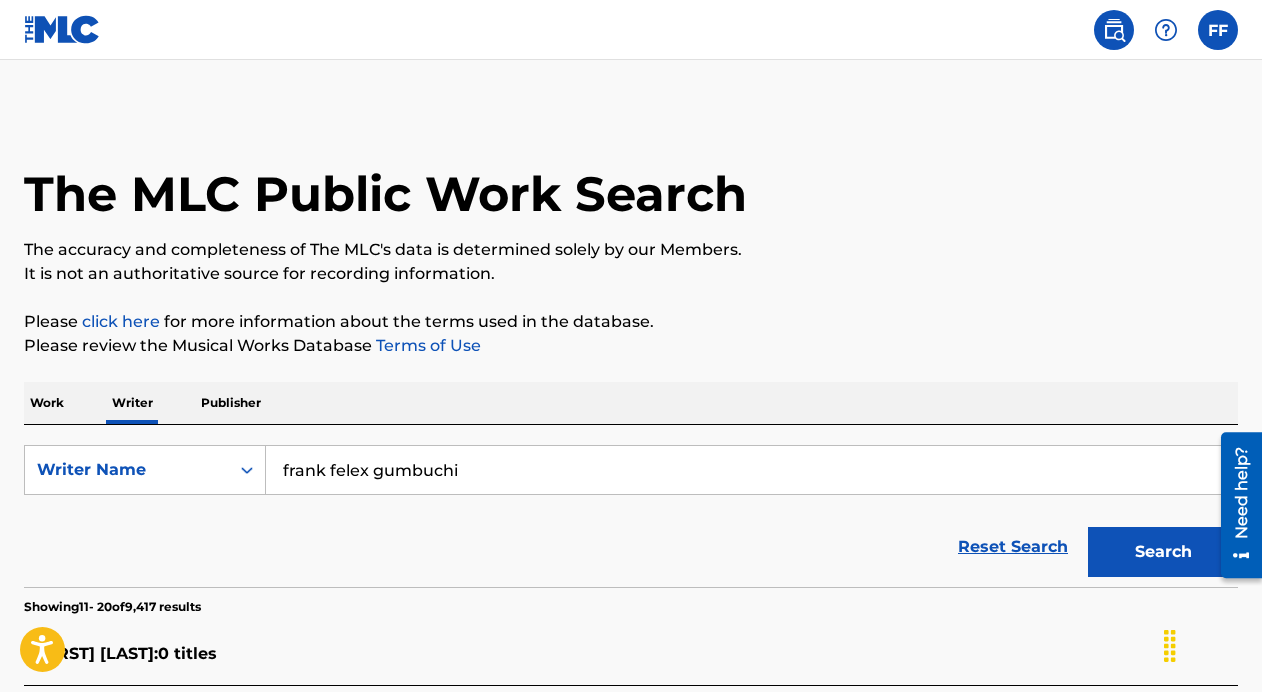 click on "frank felex gumbuchi" at bounding box center (751, 470) 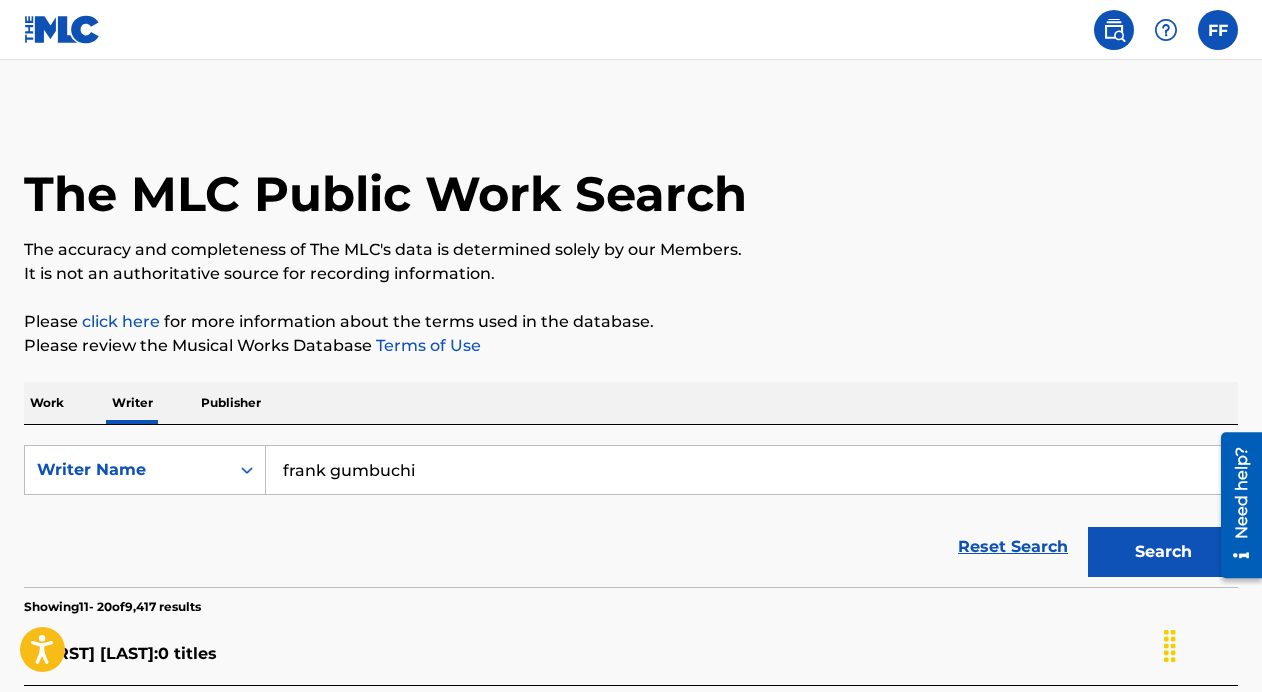 click on "frank gumbuchi" at bounding box center (751, 470) 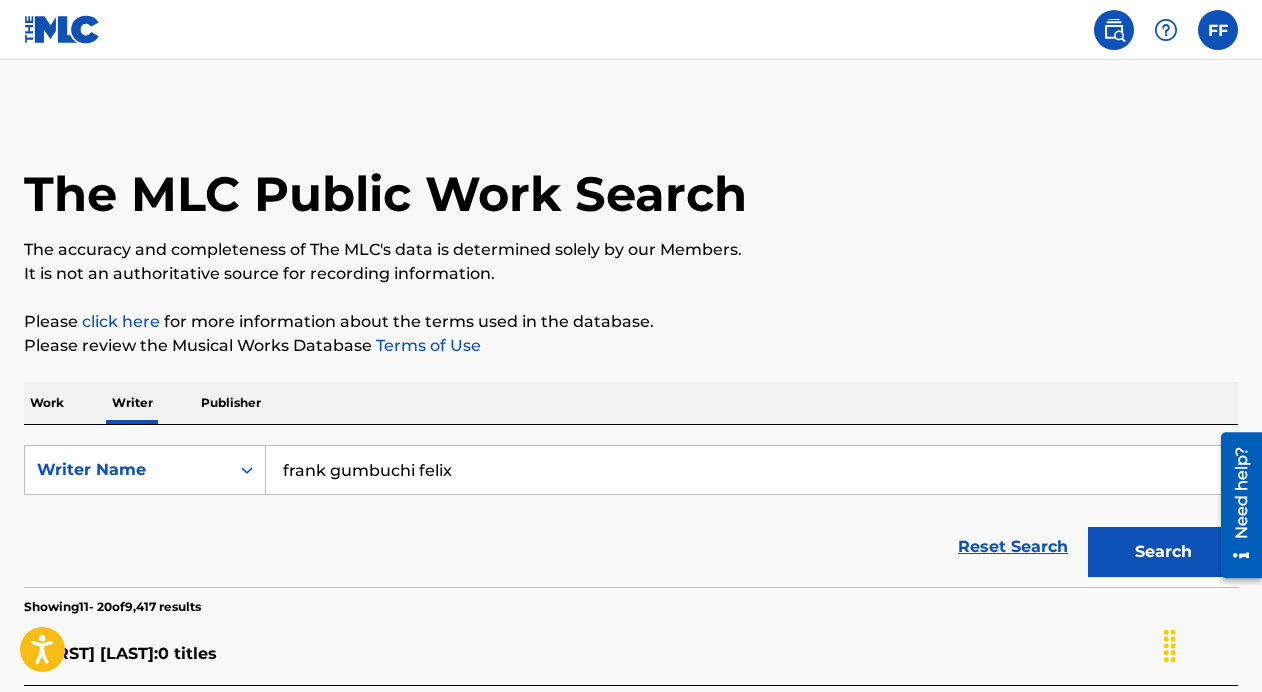 click on "Search" at bounding box center [1163, 552] 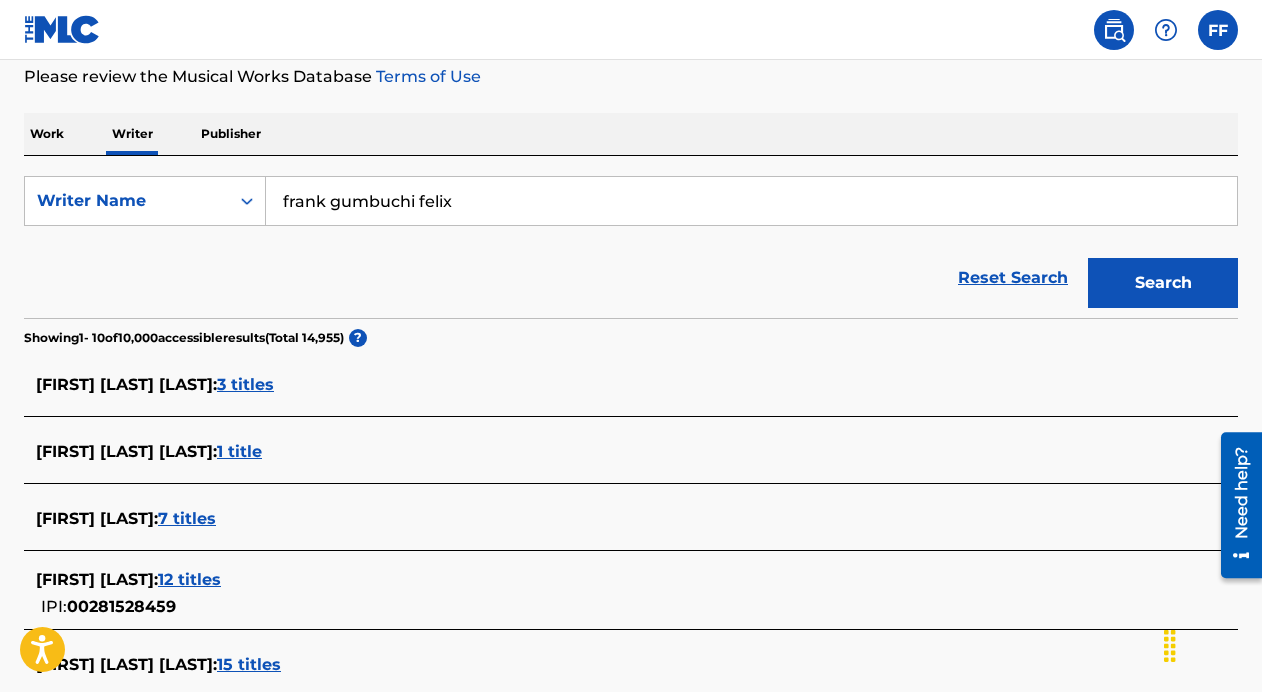 scroll, scrollTop: 230, scrollLeft: 0, axis: vertical 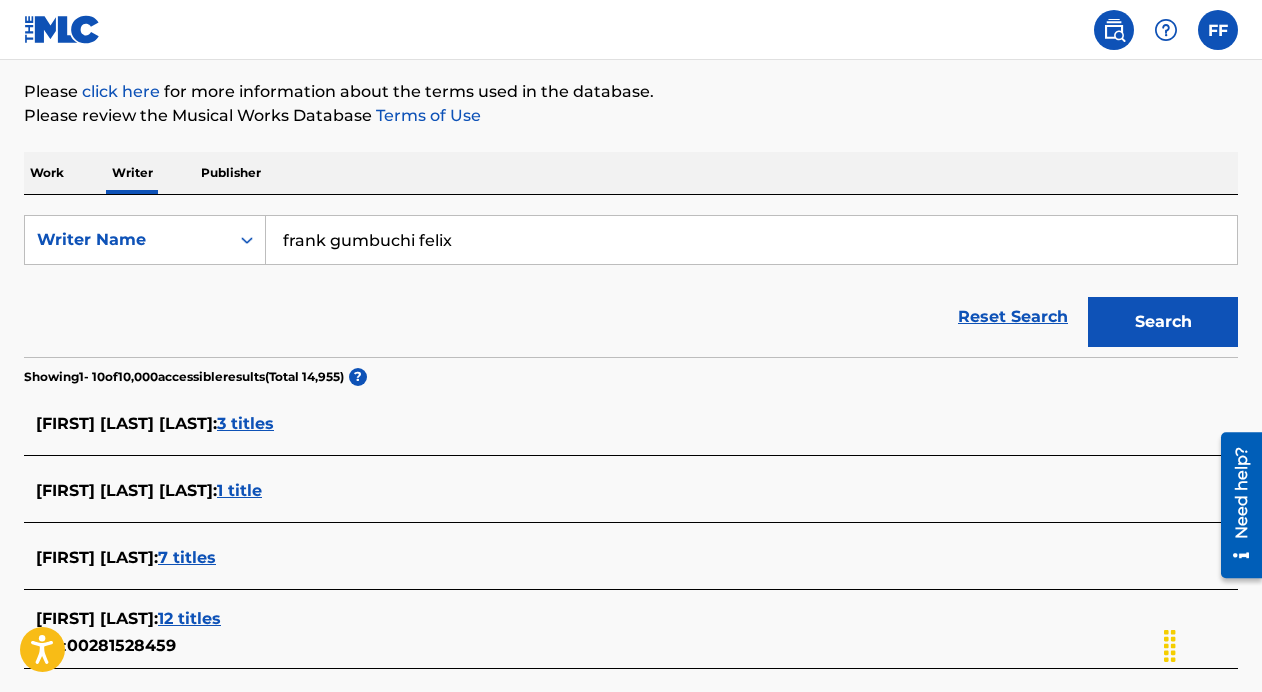 click on "frank gumbuchi felix" at bounding box center [751, 240] 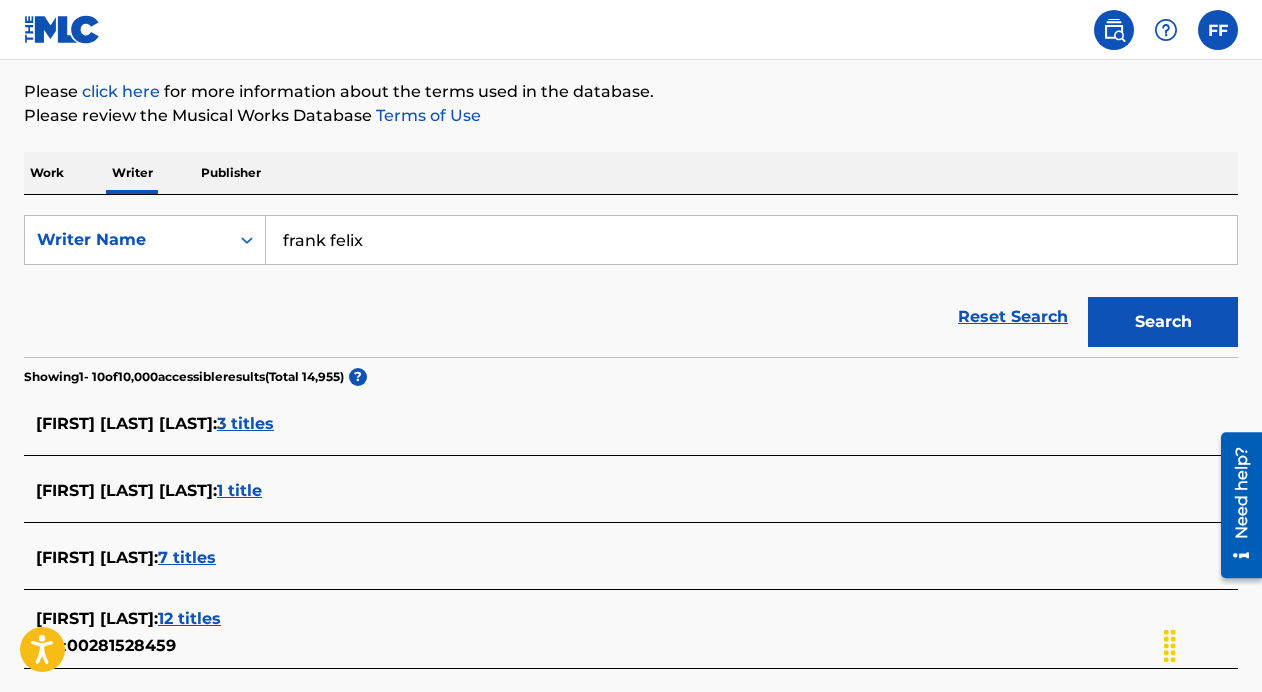 click on "Search" at bounding box center [1163, 322] 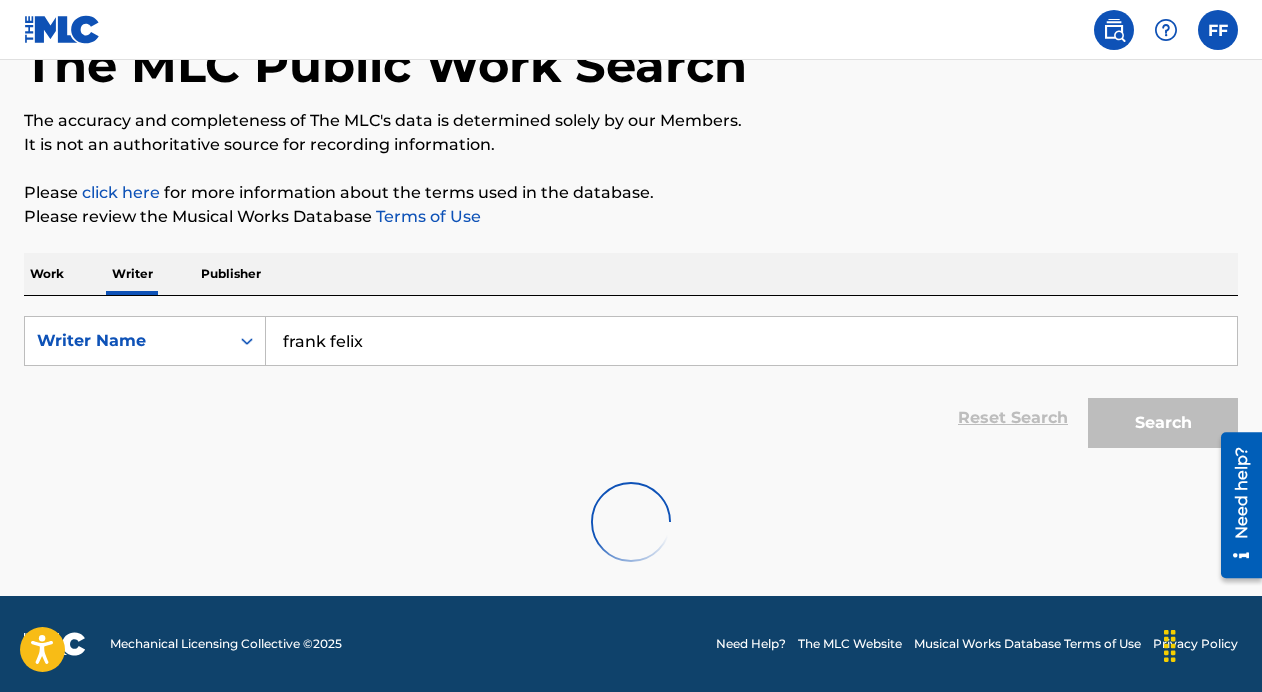 scroll, scrollTop: 129, scrollLeft: 0, axis: vertical 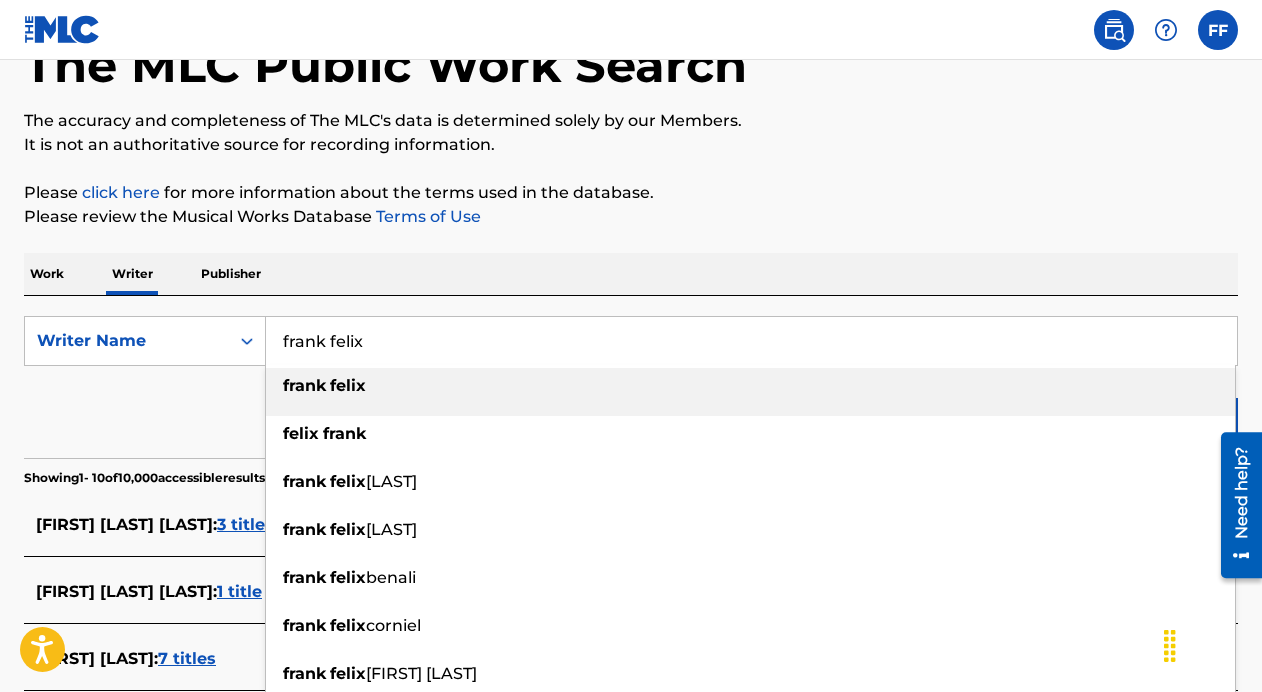click on "frank   felix" at bounding box center (750, 386) 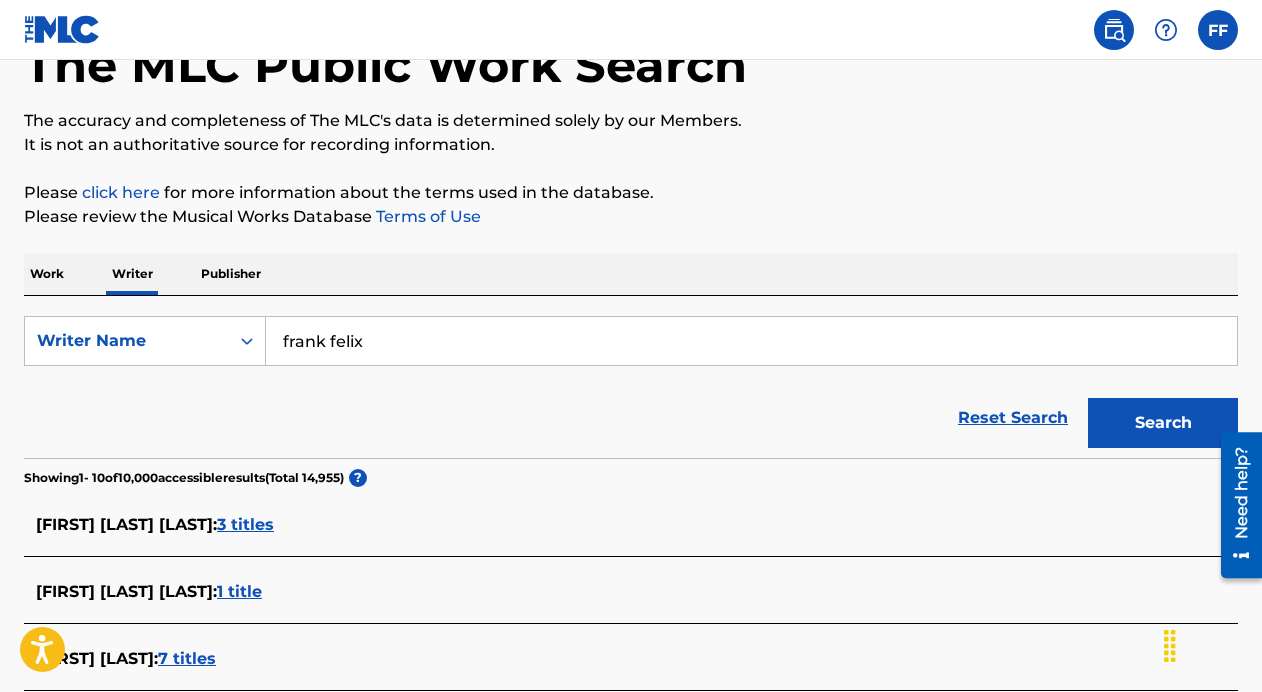 click on "Search" at bounding box center [1163, 423] 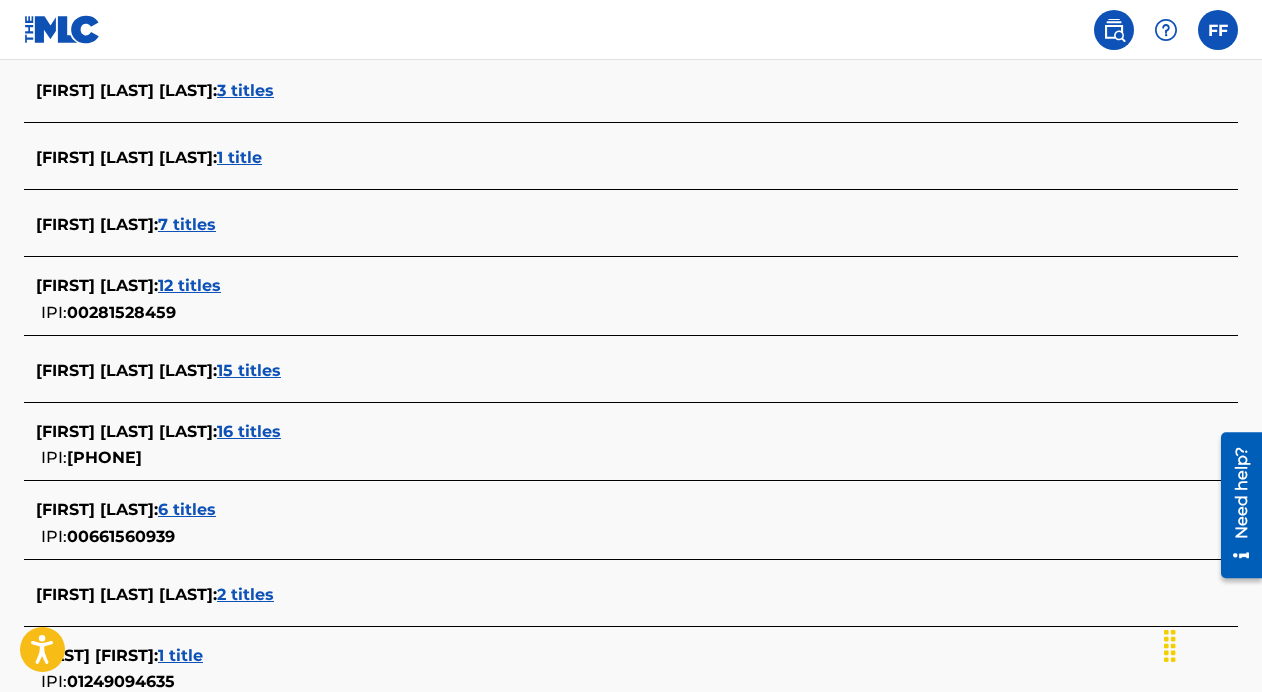 scroll, scrollTop: 590, scrollLeft: 0, axis: vertical 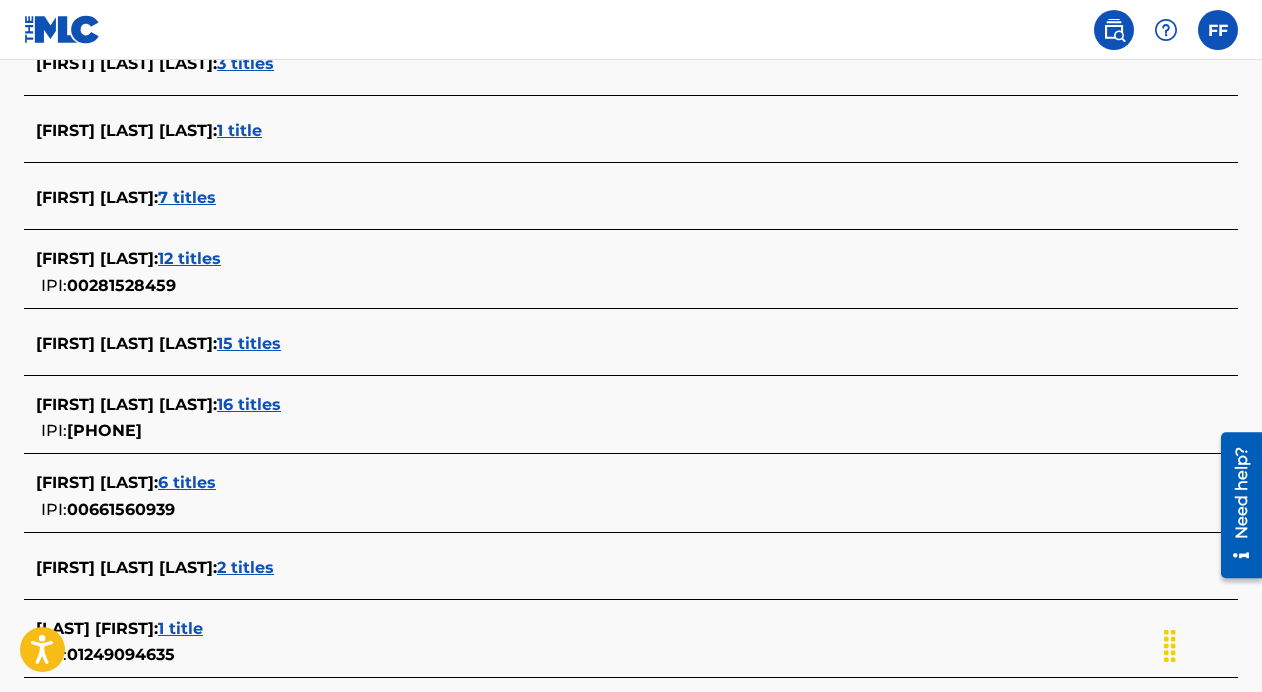 click on "6 titles" at bounding box center (187, 482) 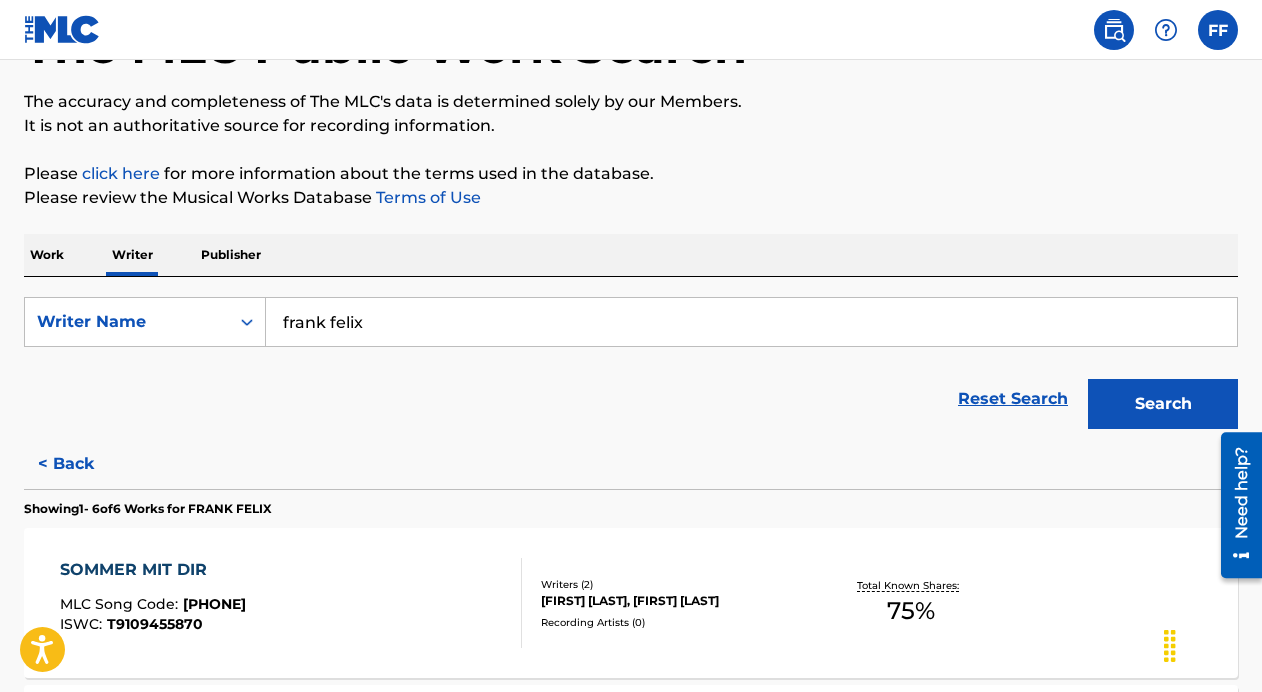 scroll, scrollTop: 131, scrollLeft: 0, axis: vertical 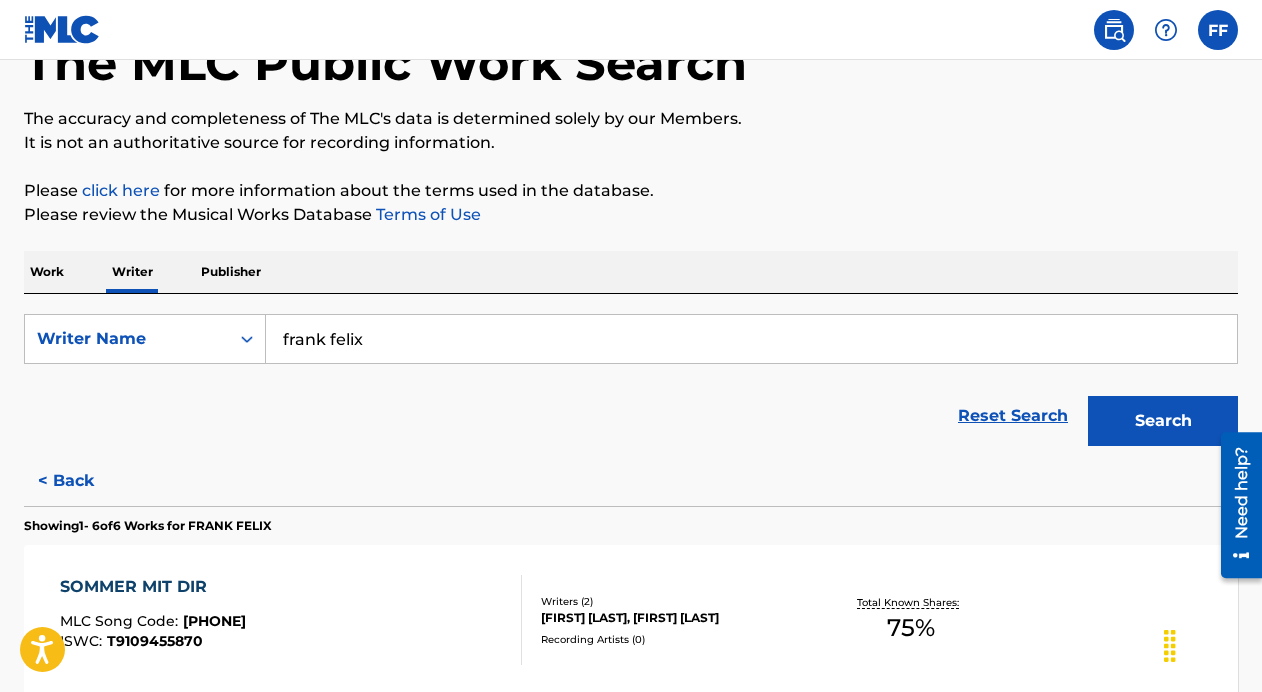 click on "< Back" at bounding box center (84, 481) 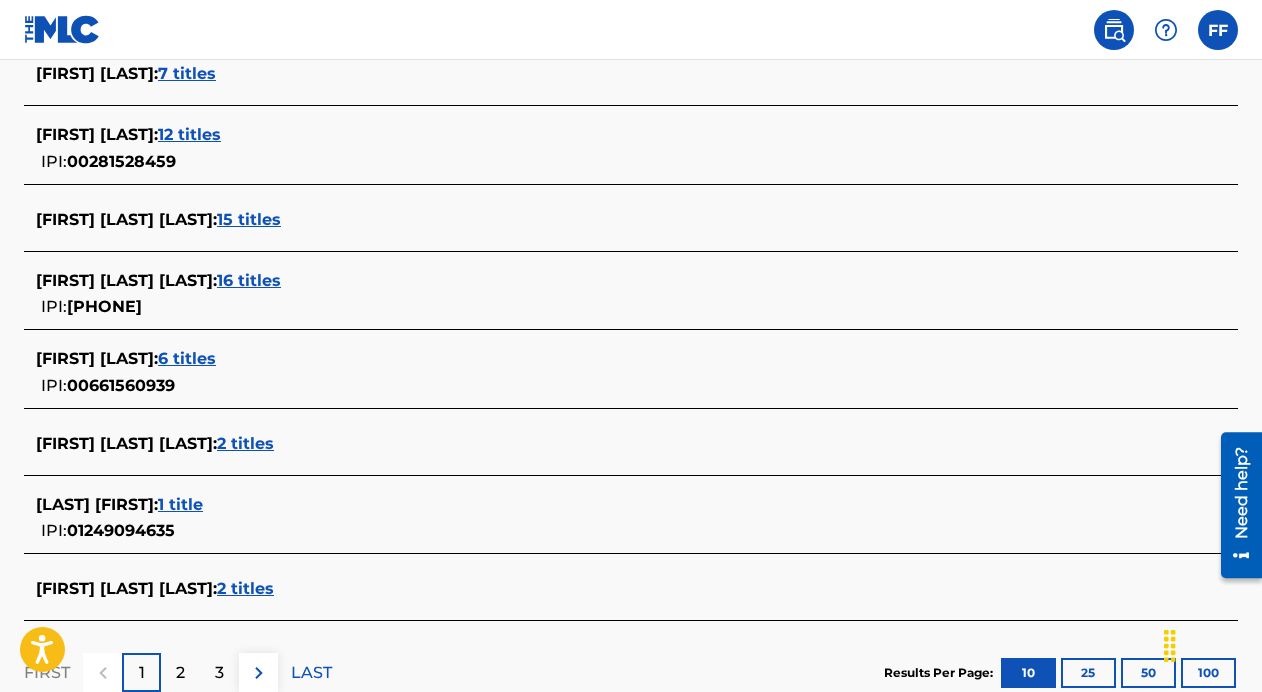 scroll, scrollTop: 730, scrollLeft: 0, axis: vertical 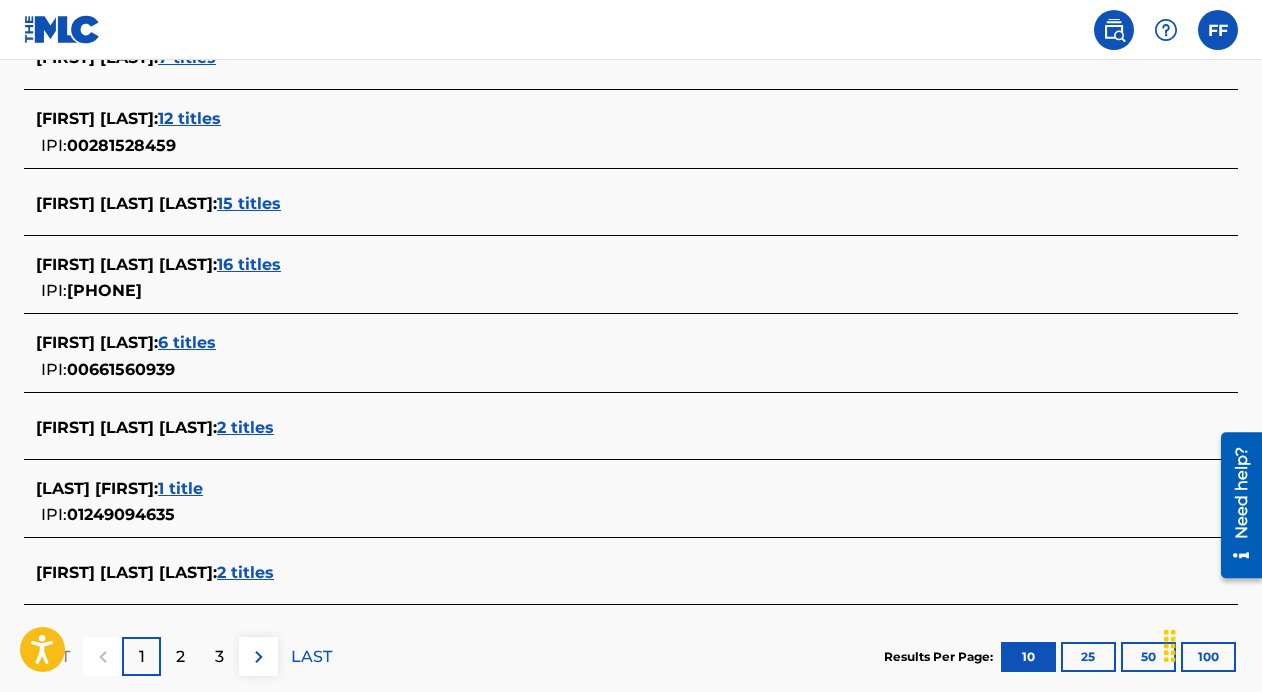 click on "12 titles" at bounding box center [189, 118] 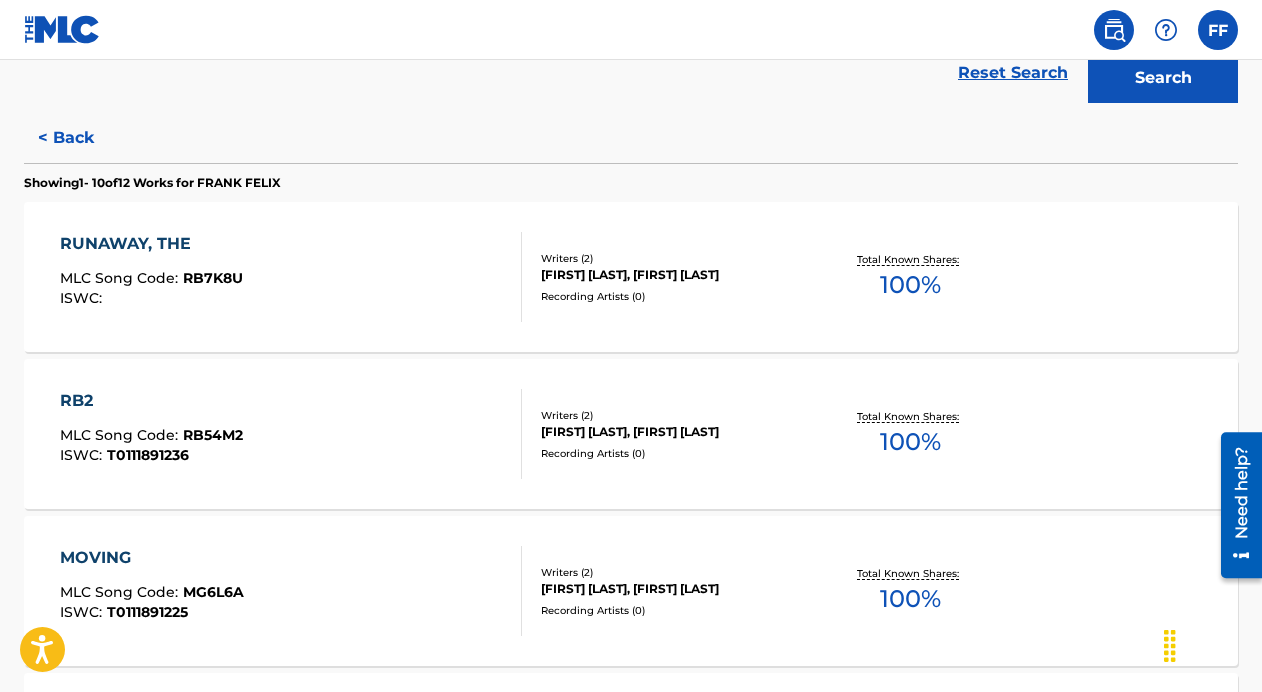 scroll, scrollTop: 338, scrollLeft: 0, axis: vertical 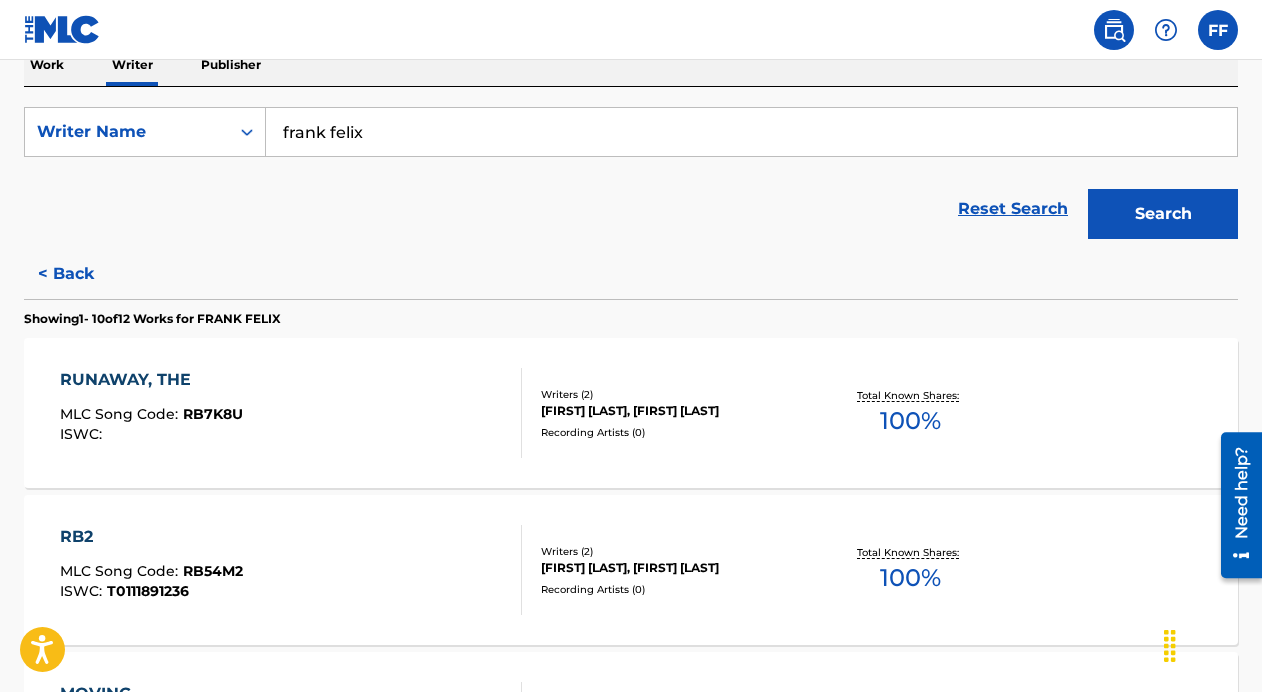 click on "< Back" at bounding box center (84, 274) 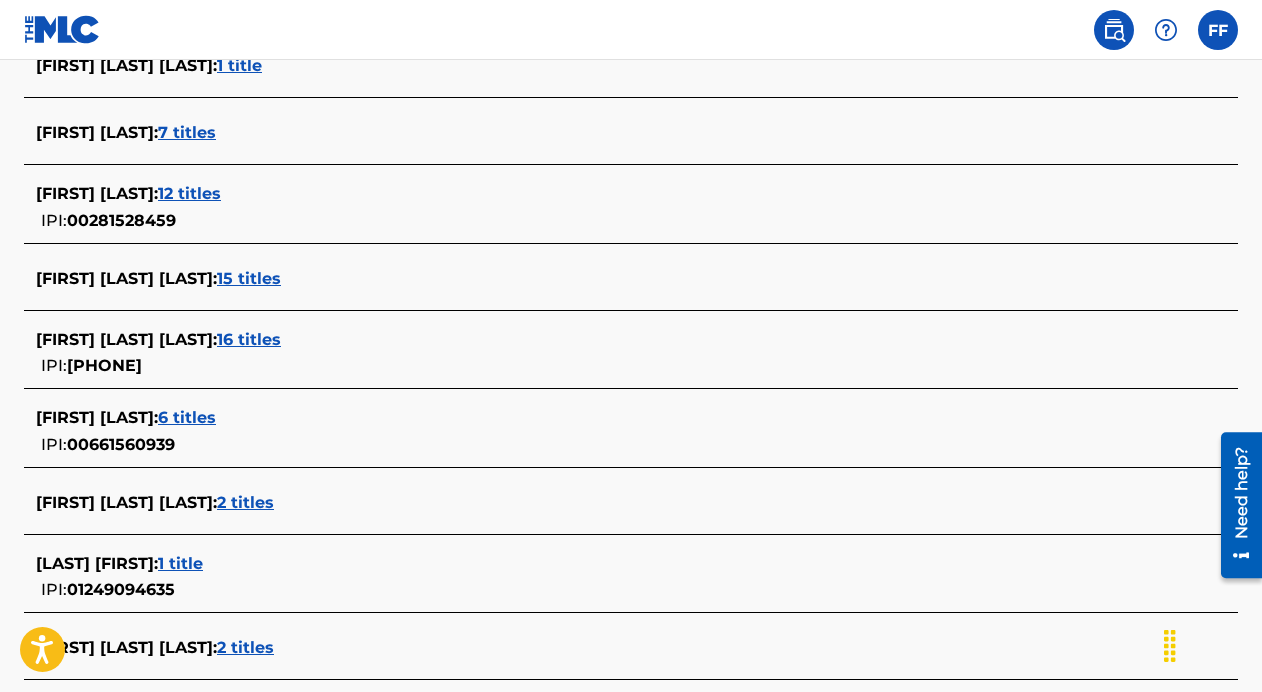 scroll, scrollTop: 683, scrollLeft: 0, axis: vertical 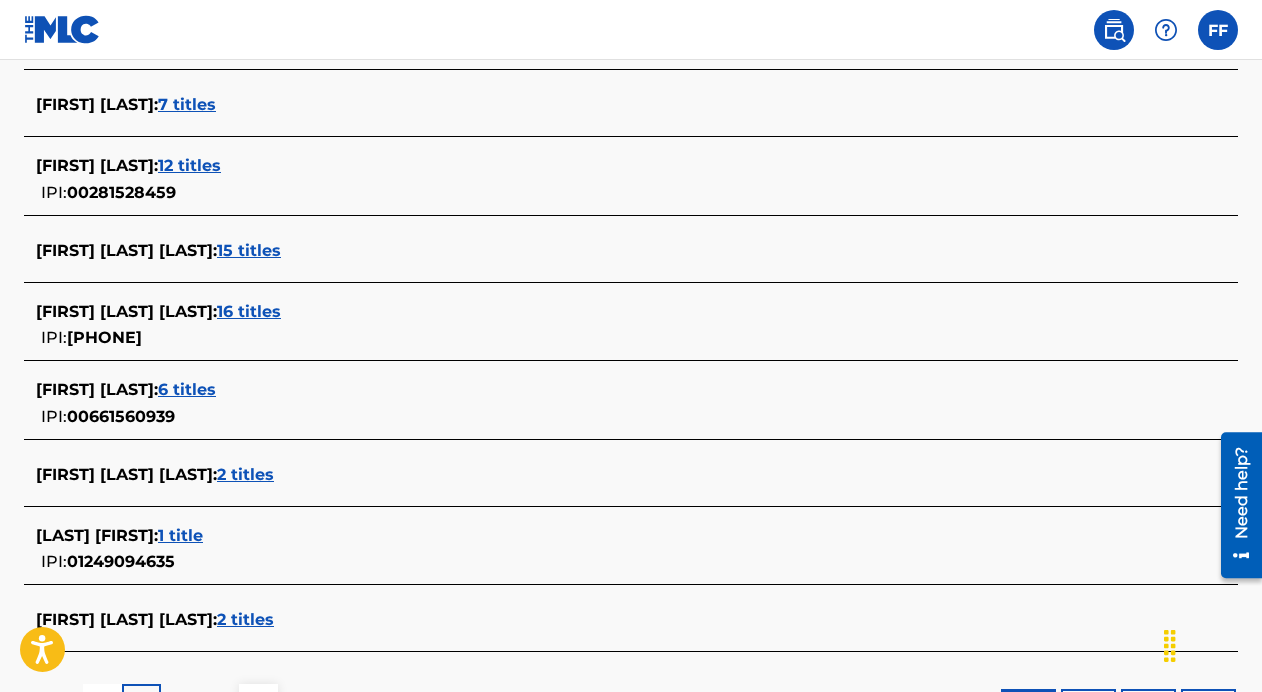 click on "1 title" at bounding box center [180, 535] 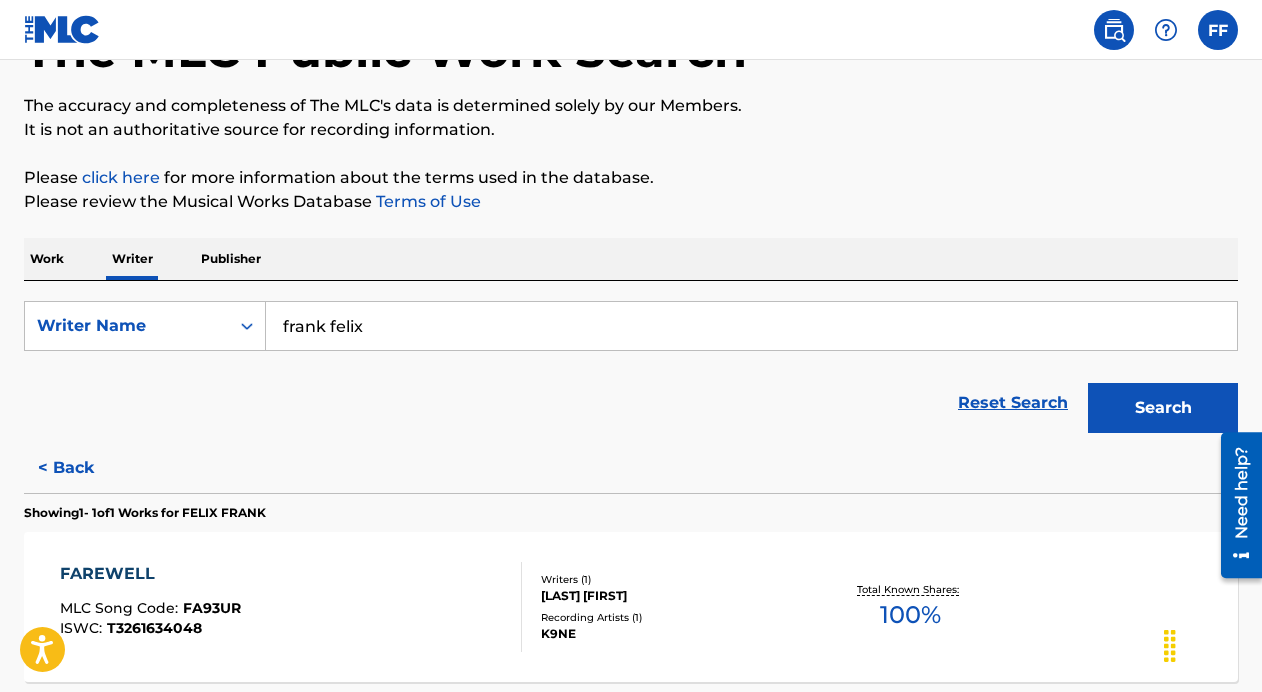 scroll, scrollTop: 223, scrollLeft: 0, axis: vertical 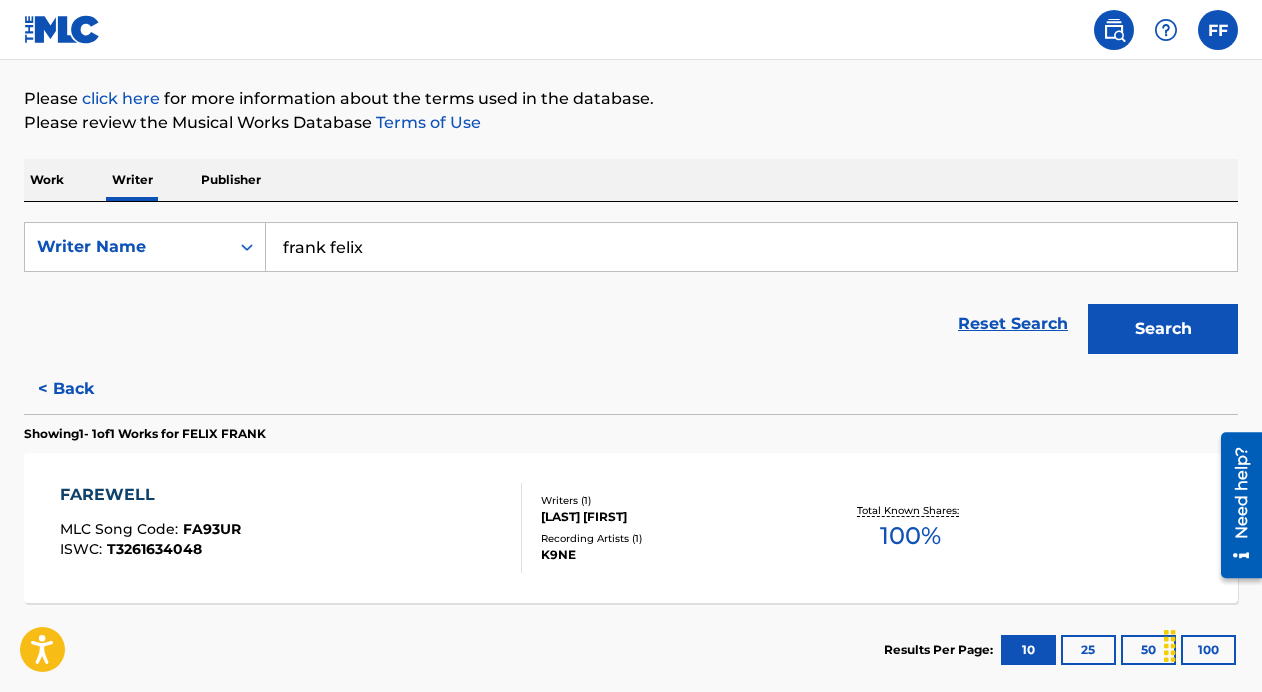 click on "< Back" at bounding box center [84, 389] 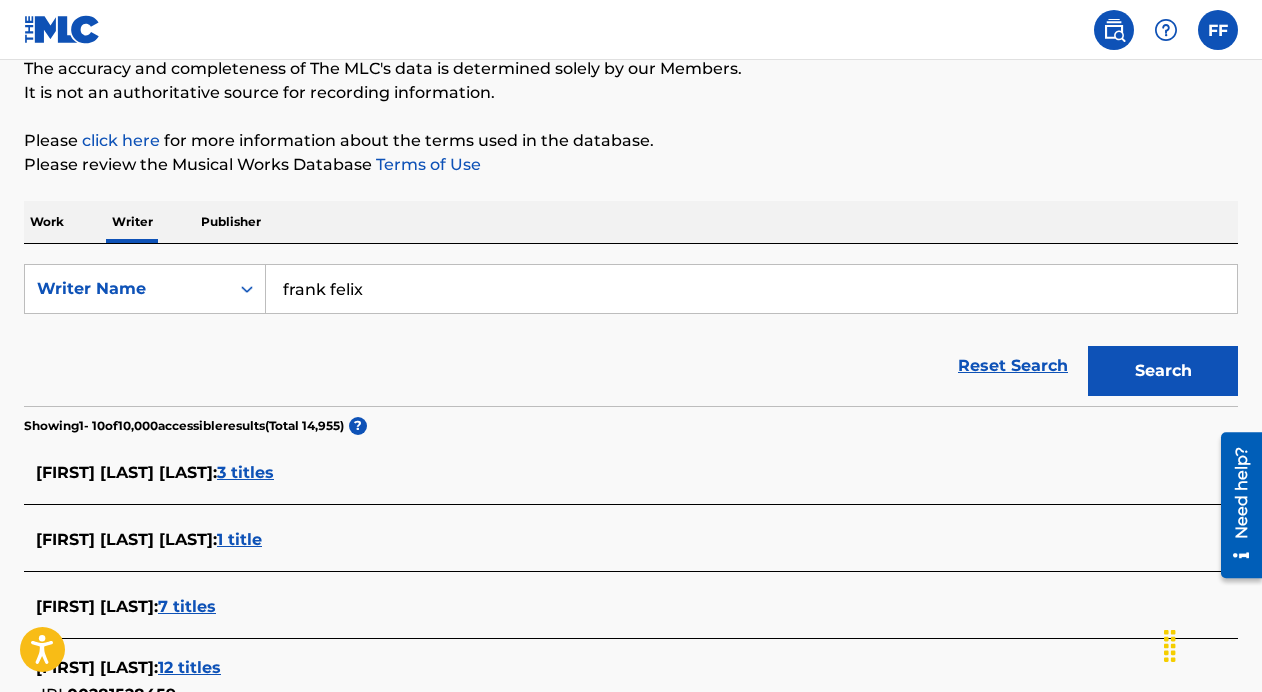 scroll, scrollTop: 0, scrollLeft: 0, axis: both 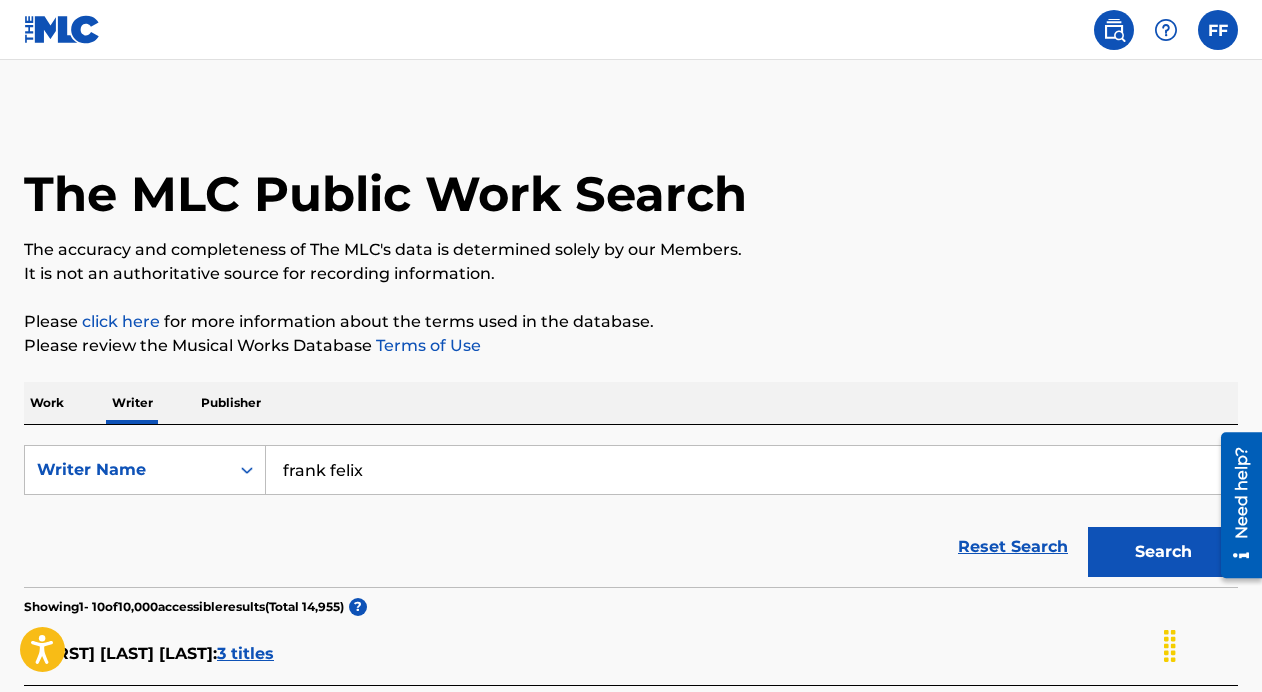 click on "frank felix" at bounding box center (751, 470) 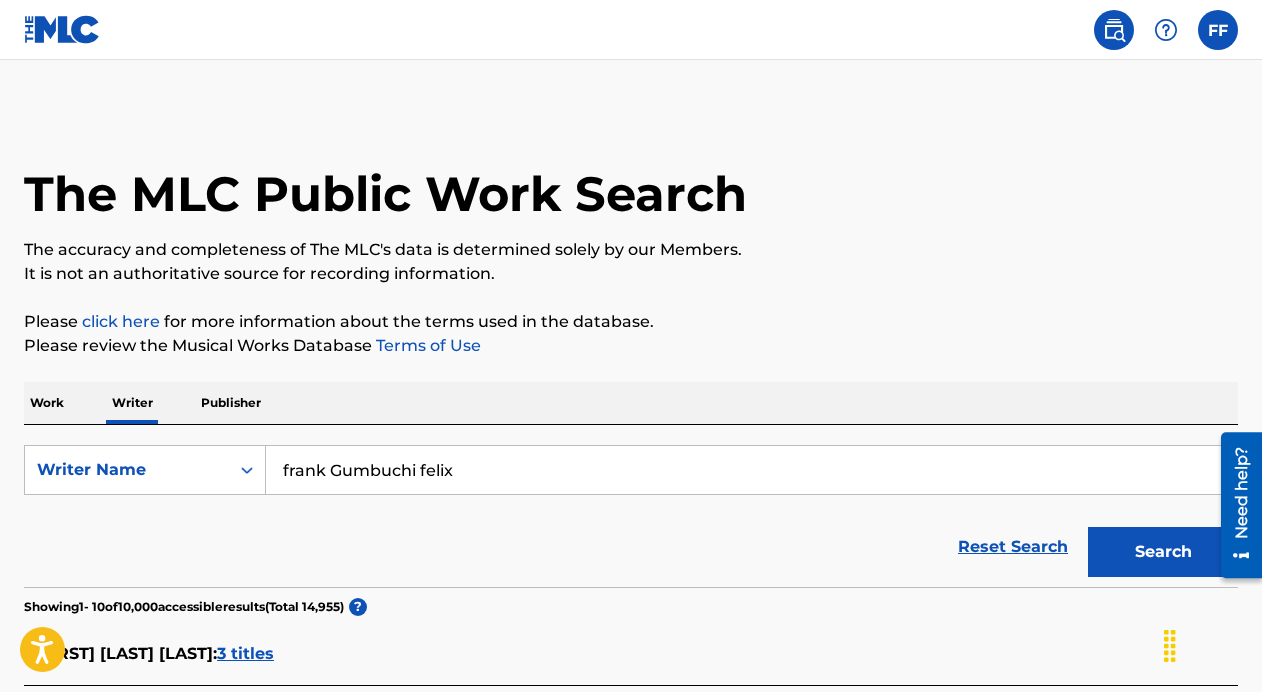 type on "frank Gumbuchi felix" 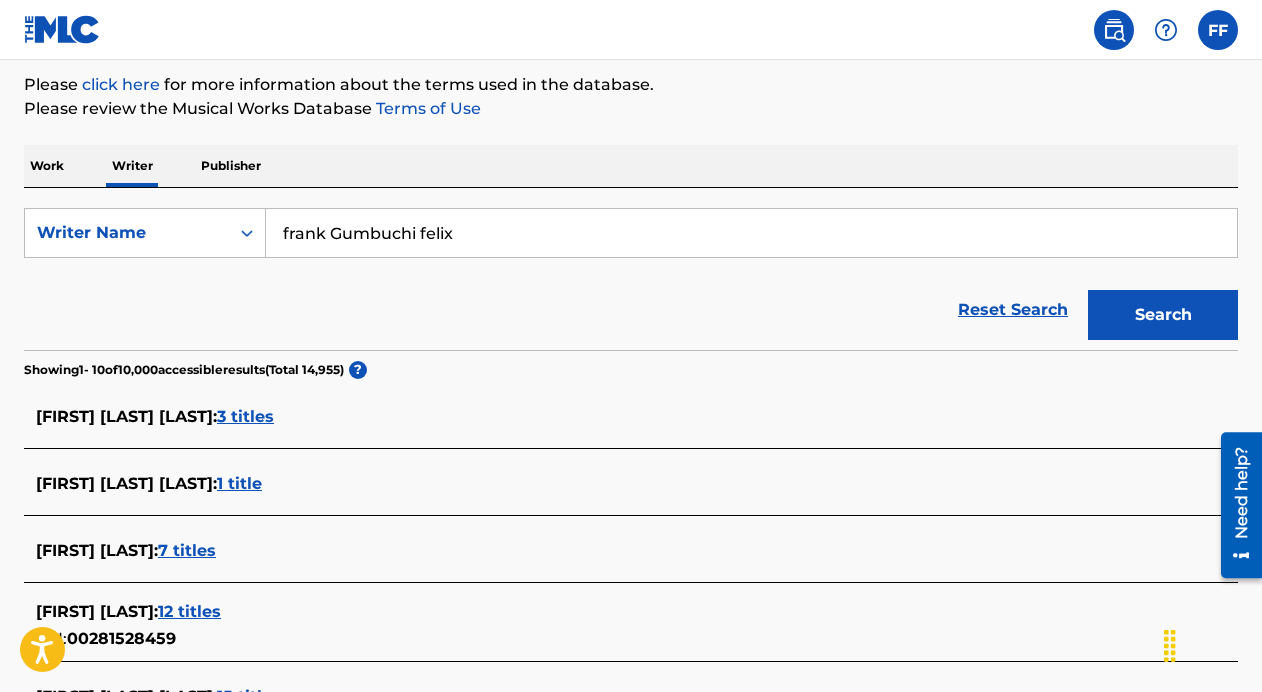 scroll, scrollTop: 231, scrollLeft: 0, axis: vertical 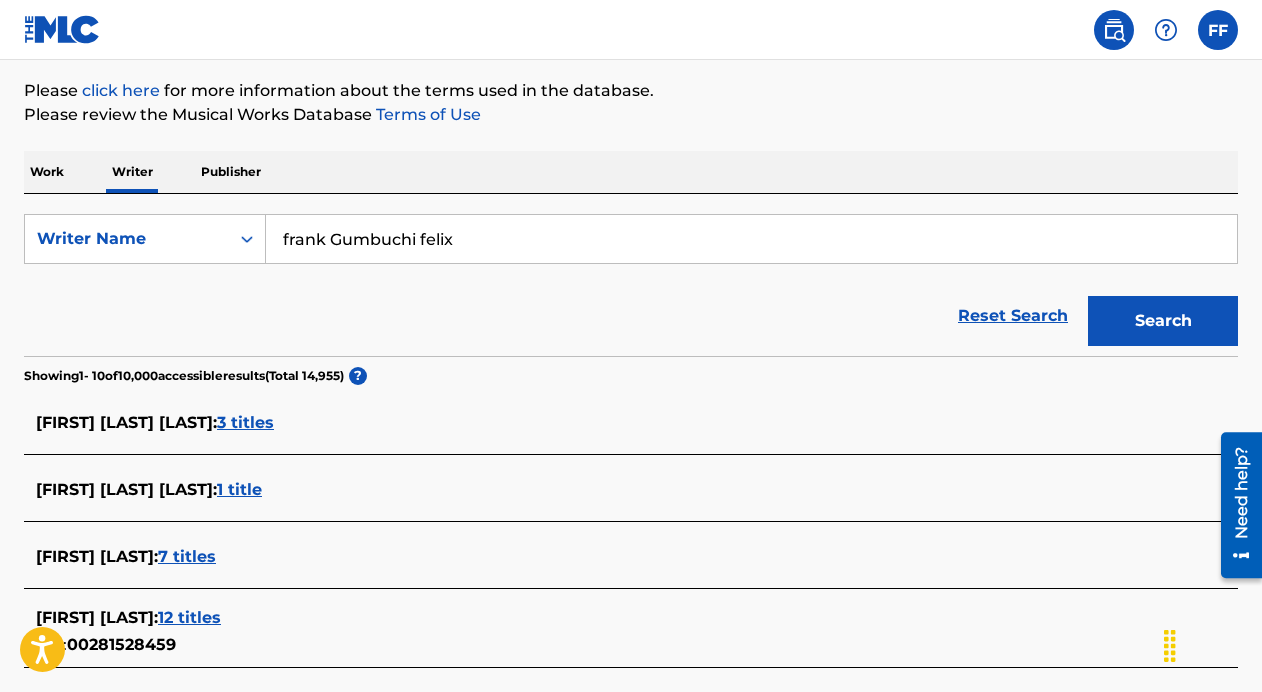 click on "Work" at bounding box center [47, 172] 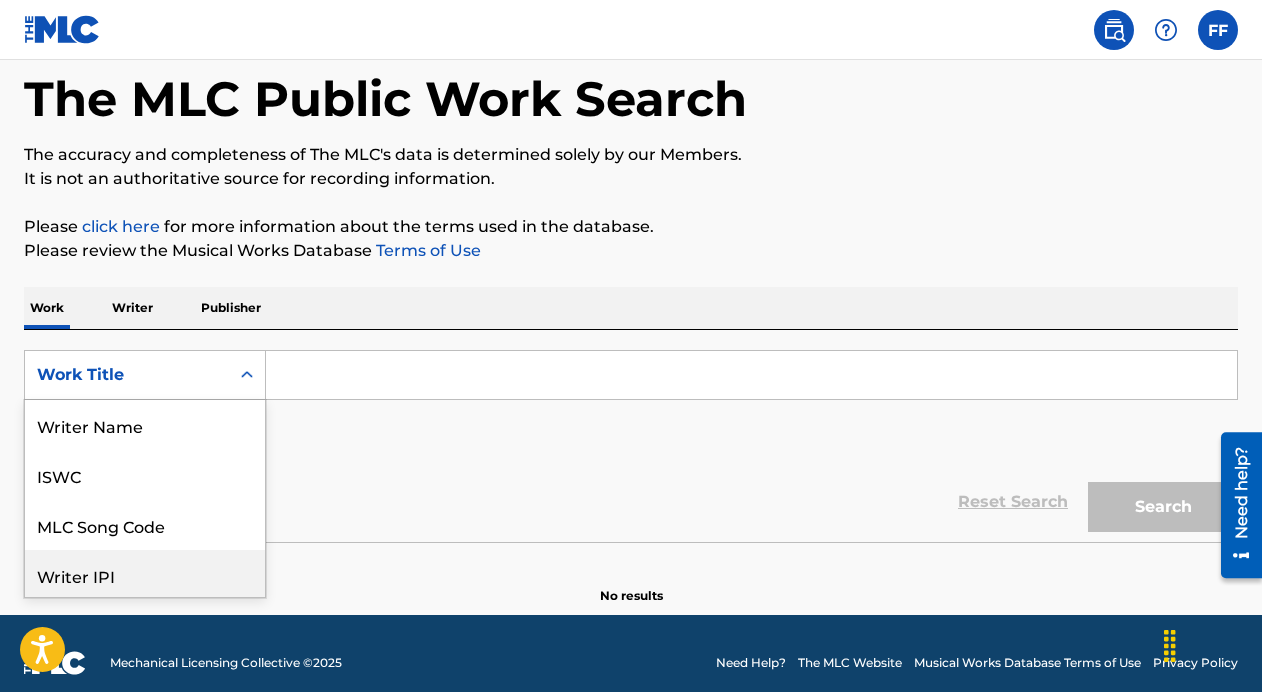scroll, scrollTop: 104, scrollLeft: 0, axis: vertical 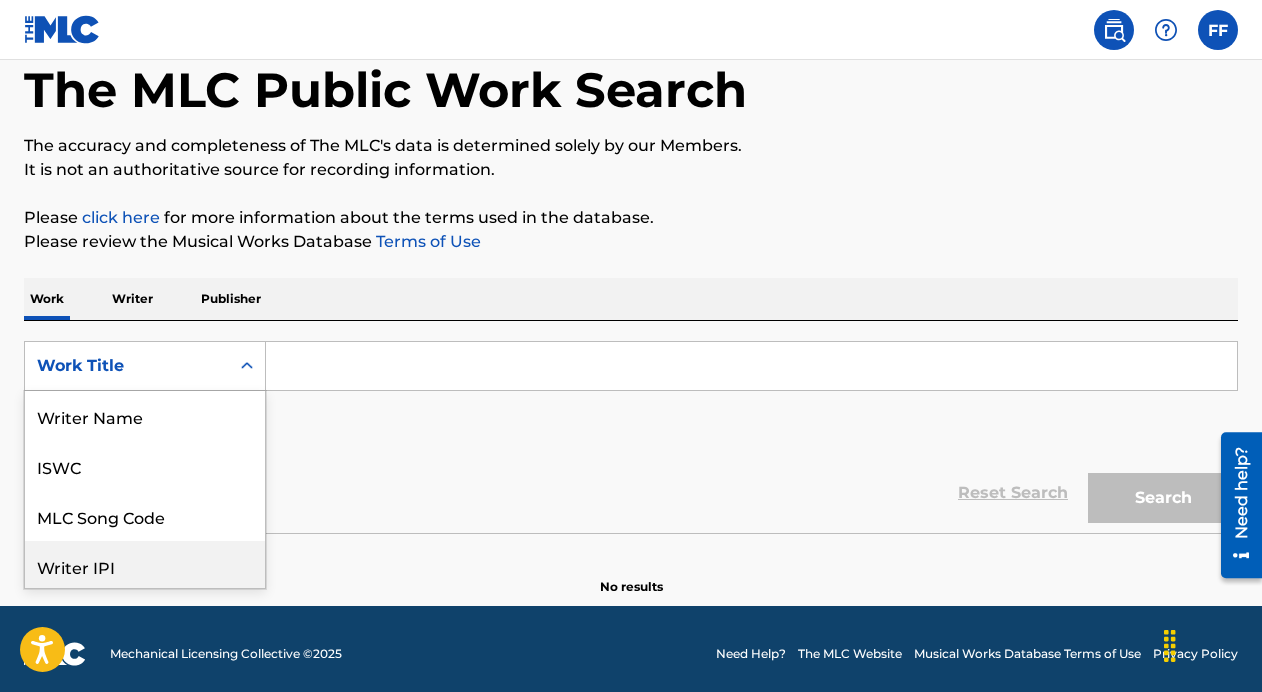click on "Writer IPI, 4 of 8. 8 results available. Use Up and Down to choose options, press Enter to select the currently focused option, press Escape to exit the menu, press Tab to select the option and exit the menu. Work Title Writer Name ISWC MLC Song Code Writer IPI Publisher Name Publisher IPI MLC Publisher Number Work Title" at bounding box center [145, 366] 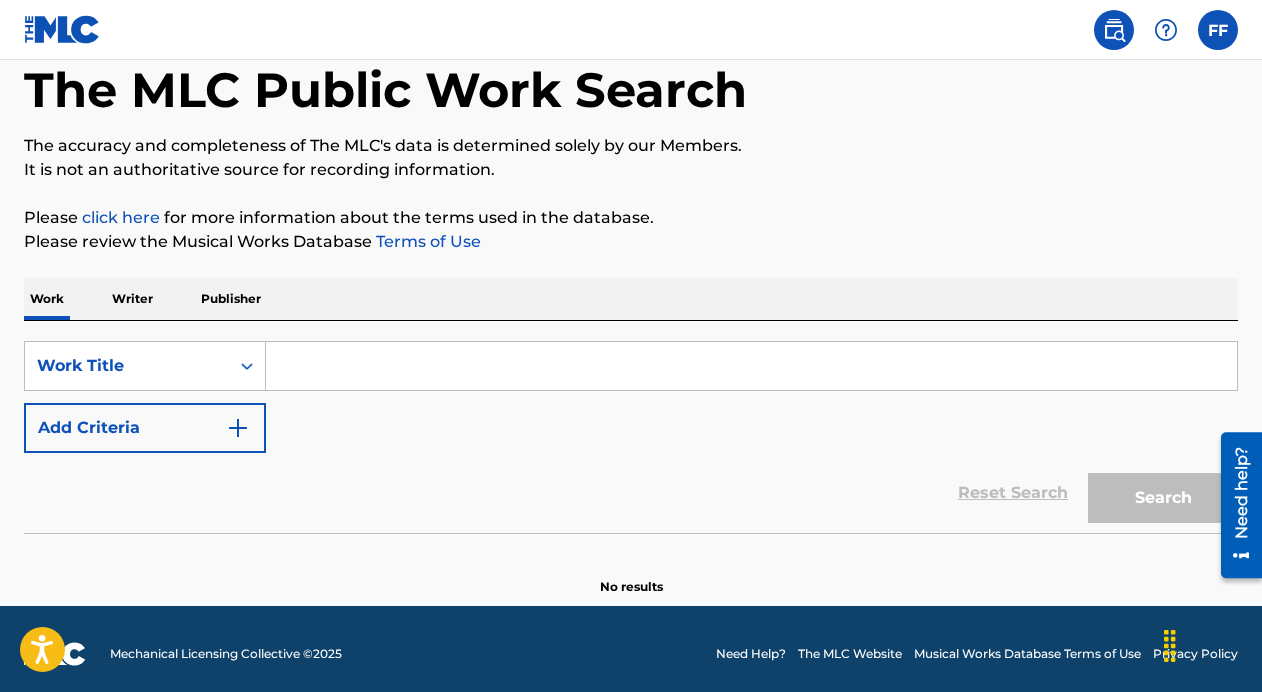 click on "SearchWithCriteriad7c6019f-3e39-40ec-9919-953928ce29c8 Work Title Add Criteria" at bounding box center [631, 397] 